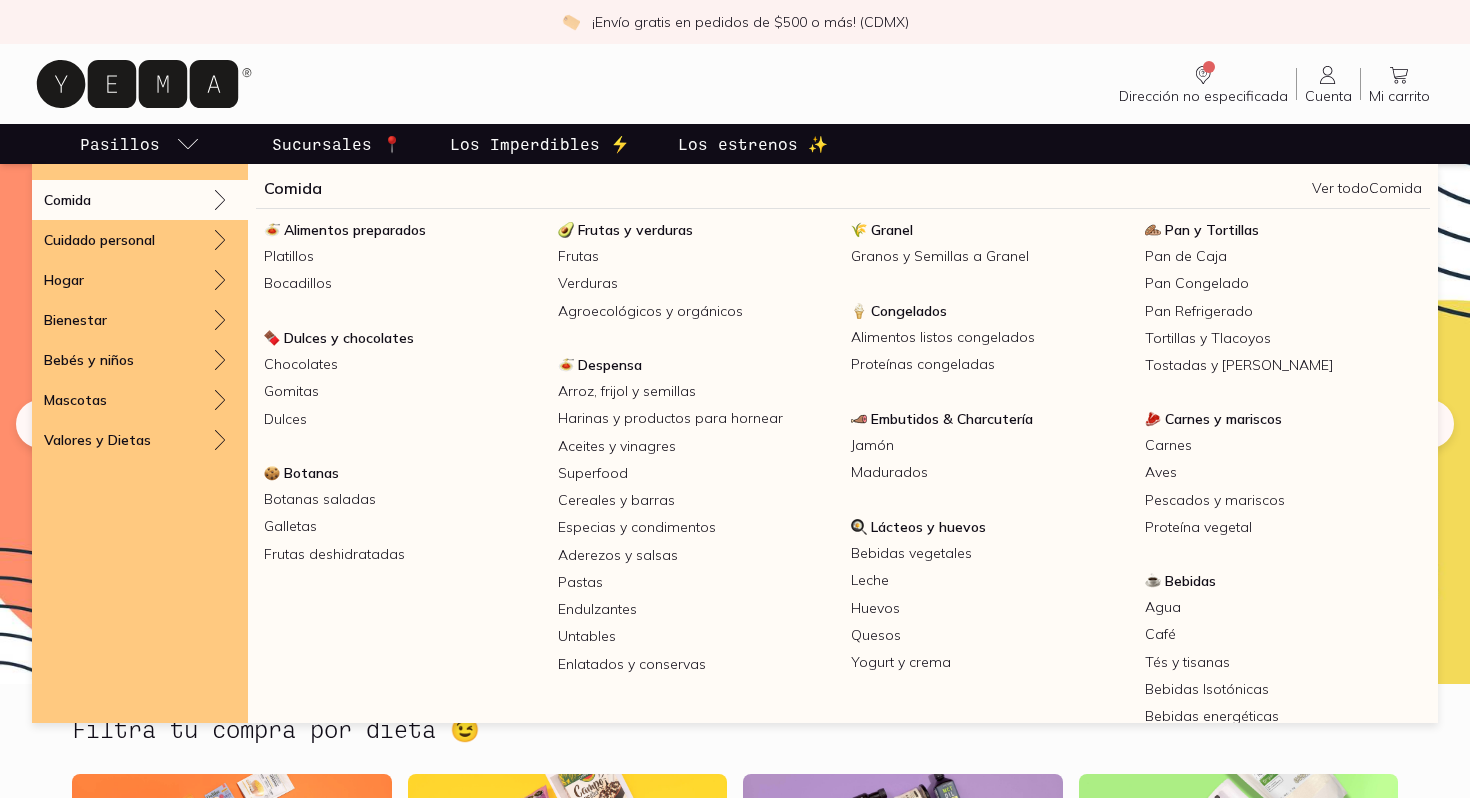 scroll, scrollTop: 0, scrollLeft: 0, axis: both 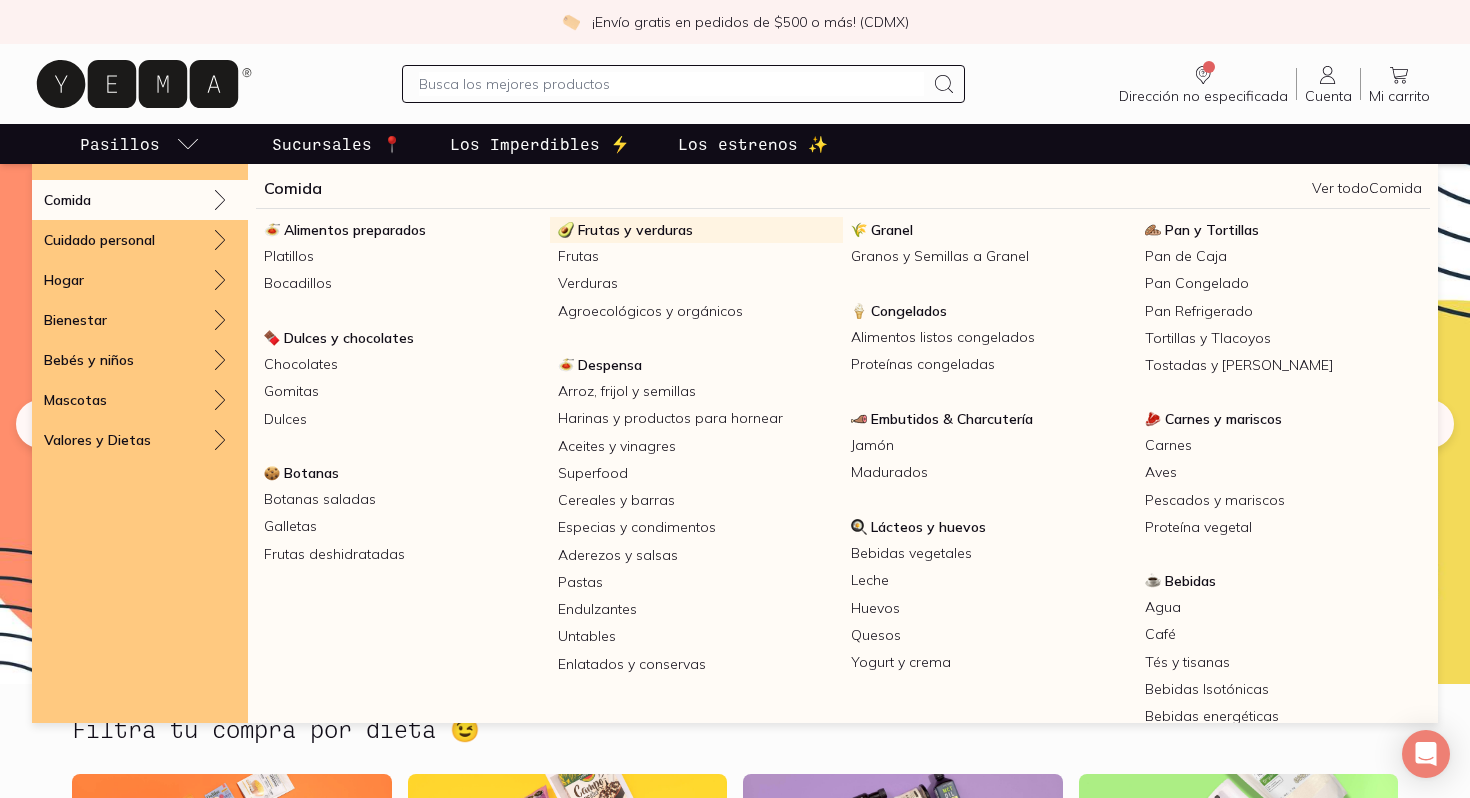 click on "Frutas y verduras" at bounding box center [697, 230] 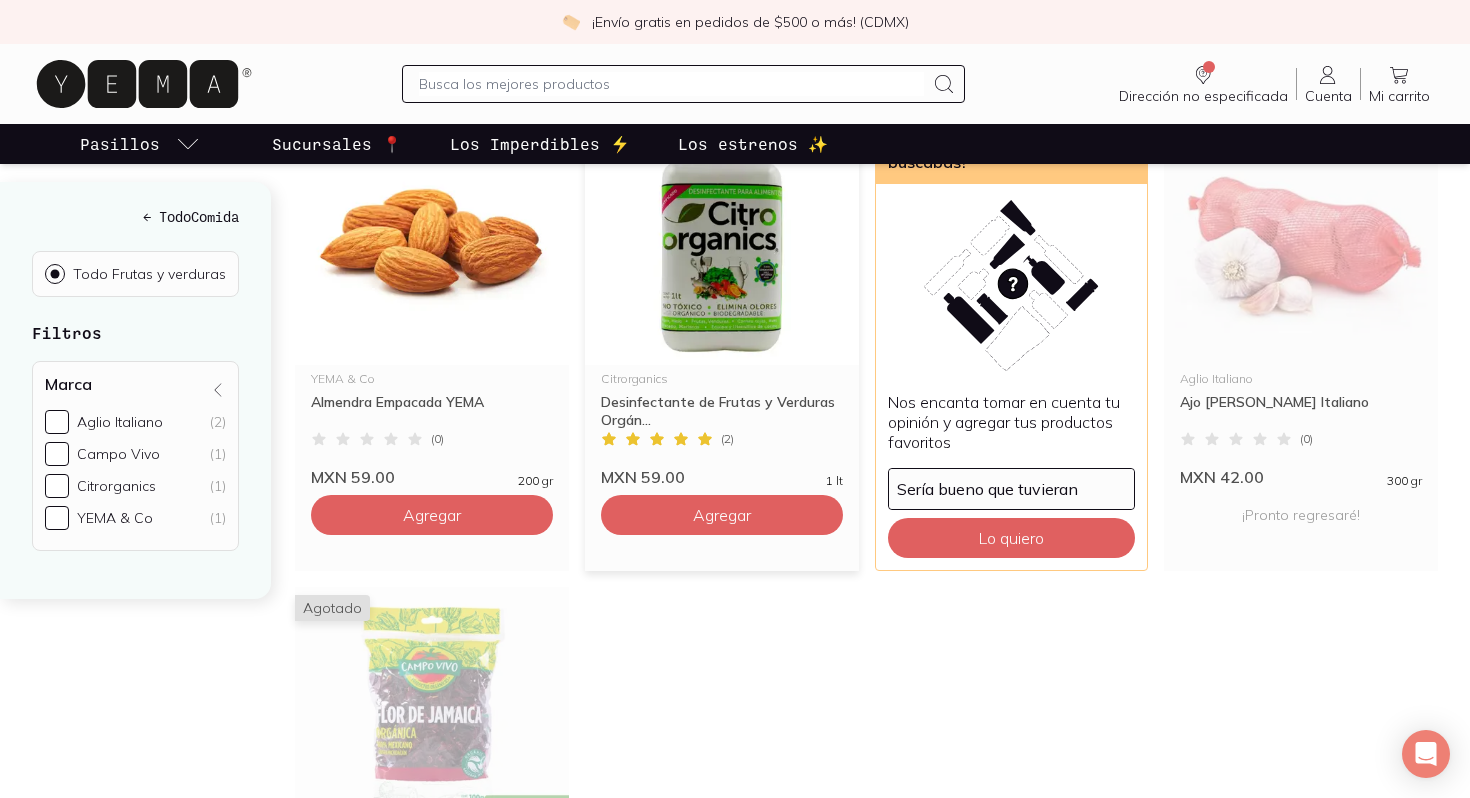 scroll, scrollTop: 355, scrollLeft: 0, axis: vertical 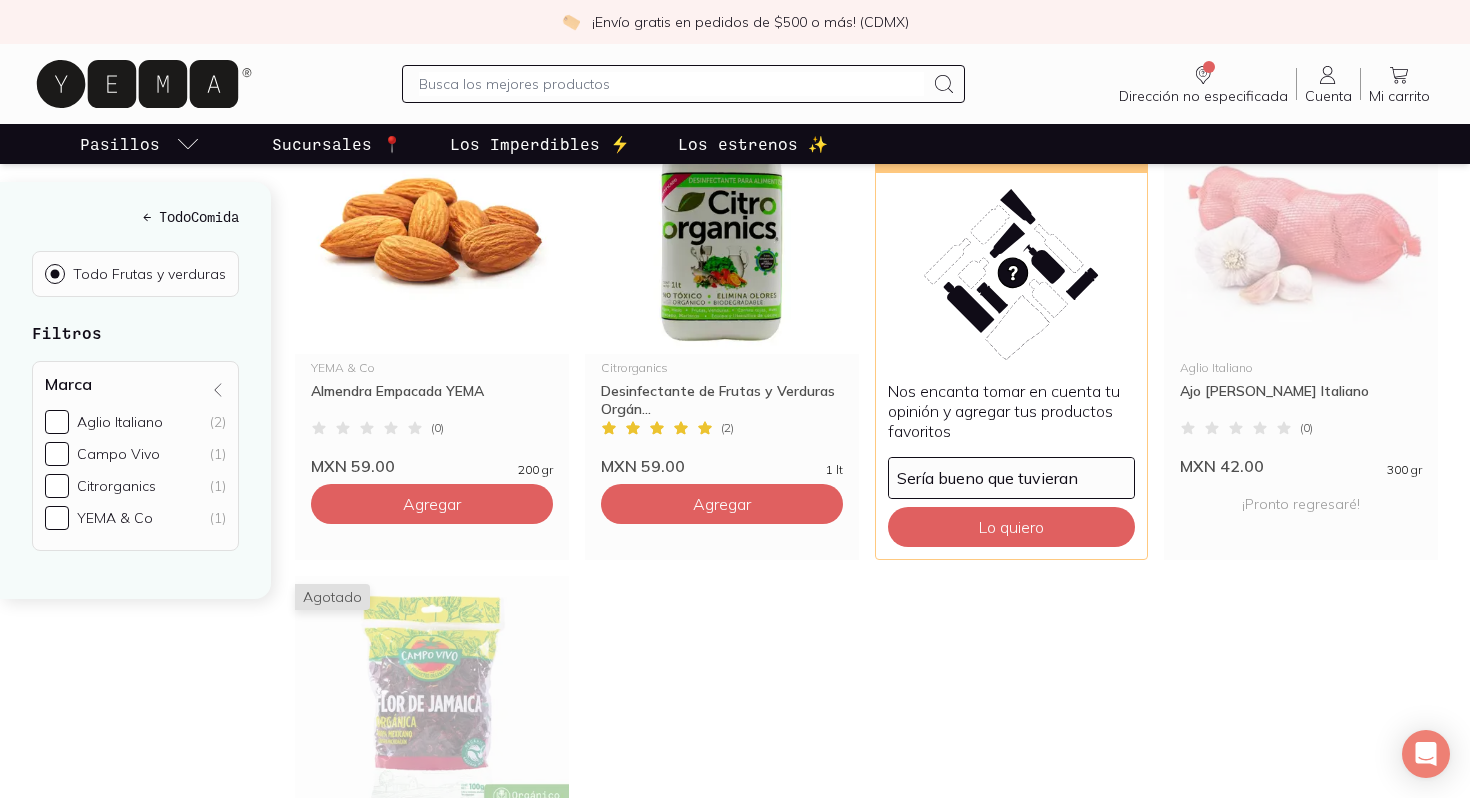 click 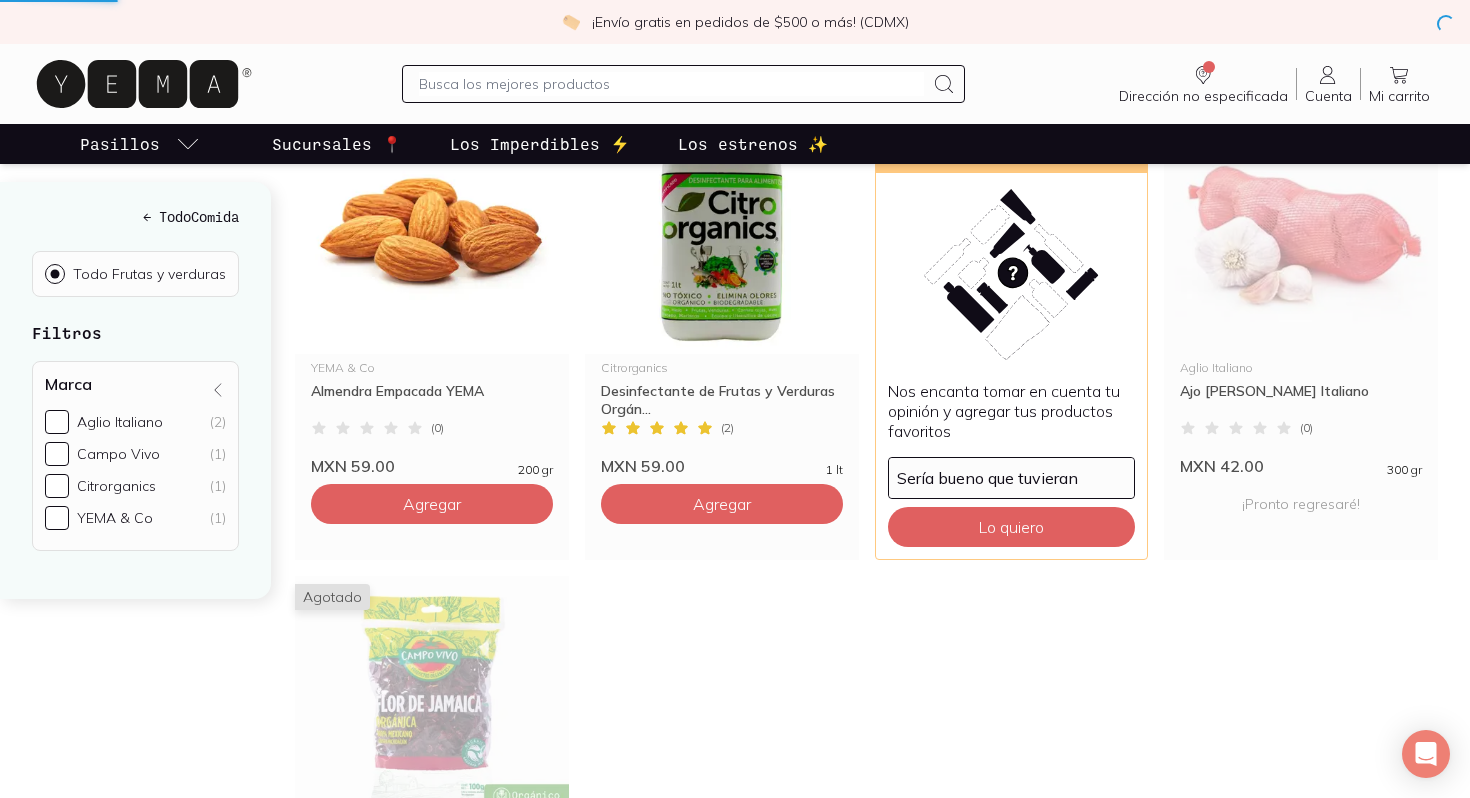 scroll, scrollTop: 0, scrollLeft: 0, axis: both 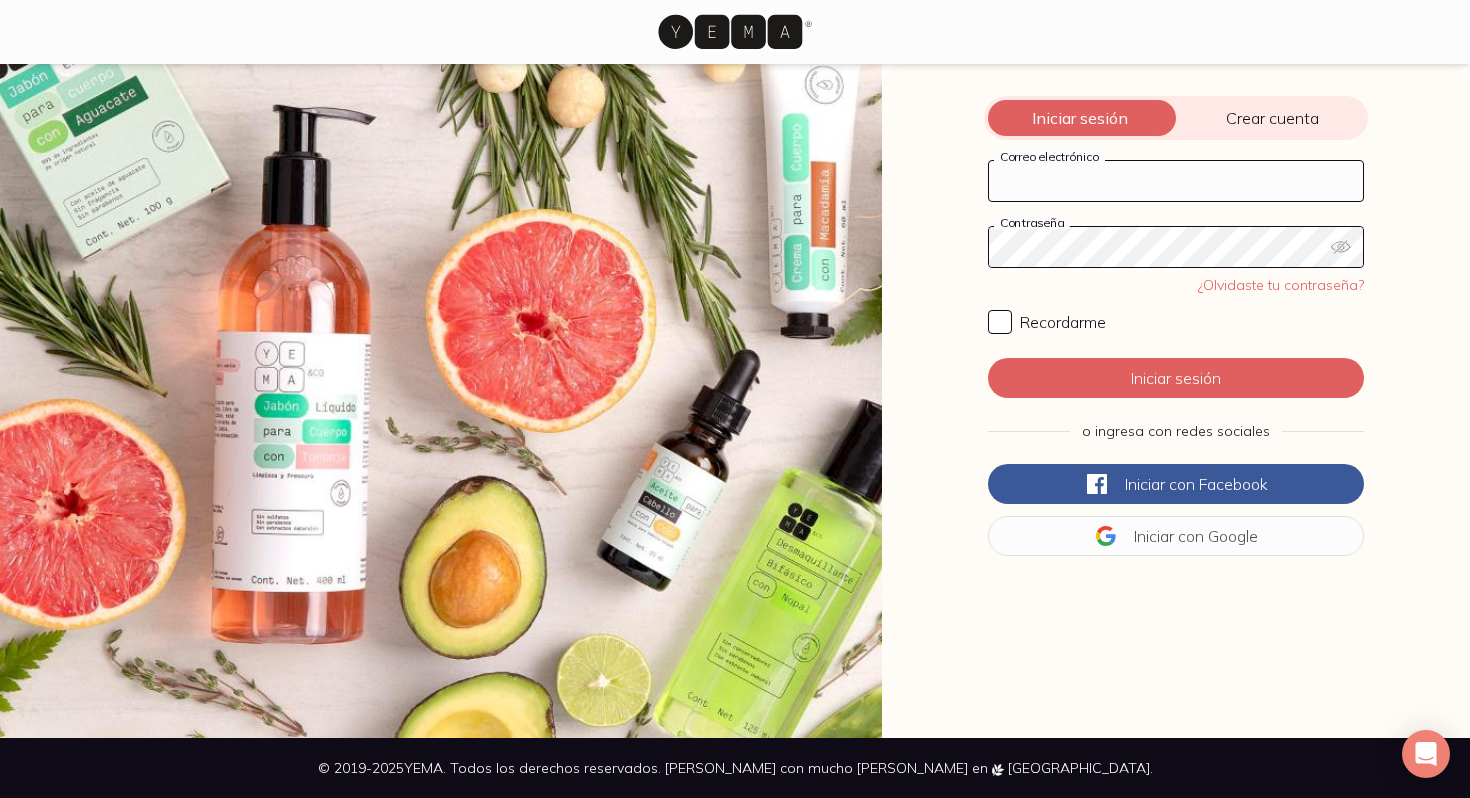 click on "Correo electrónico" at bounding box center (1176, 181) 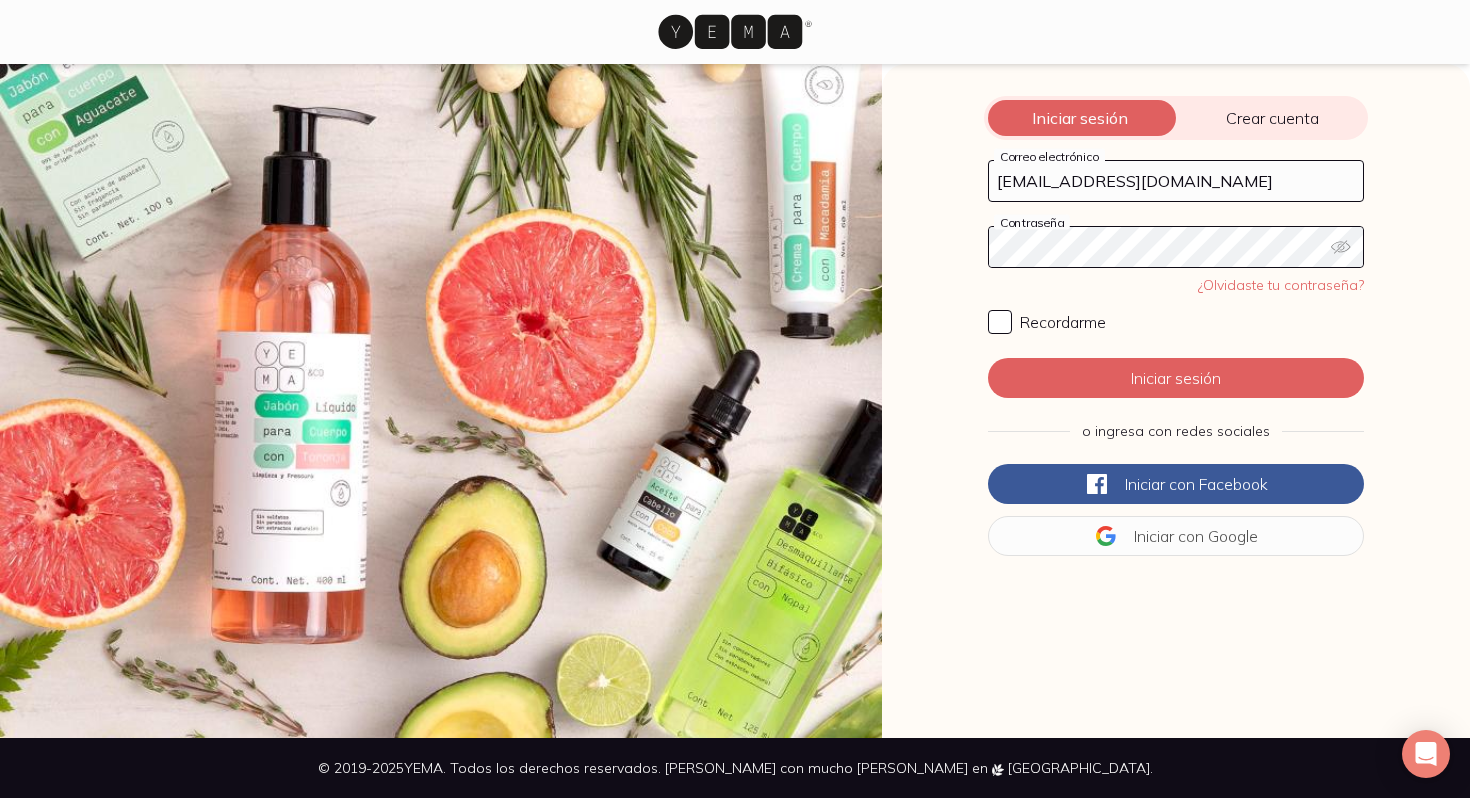 click on "Iniciar sesión" at bounding box center [1176, 378] 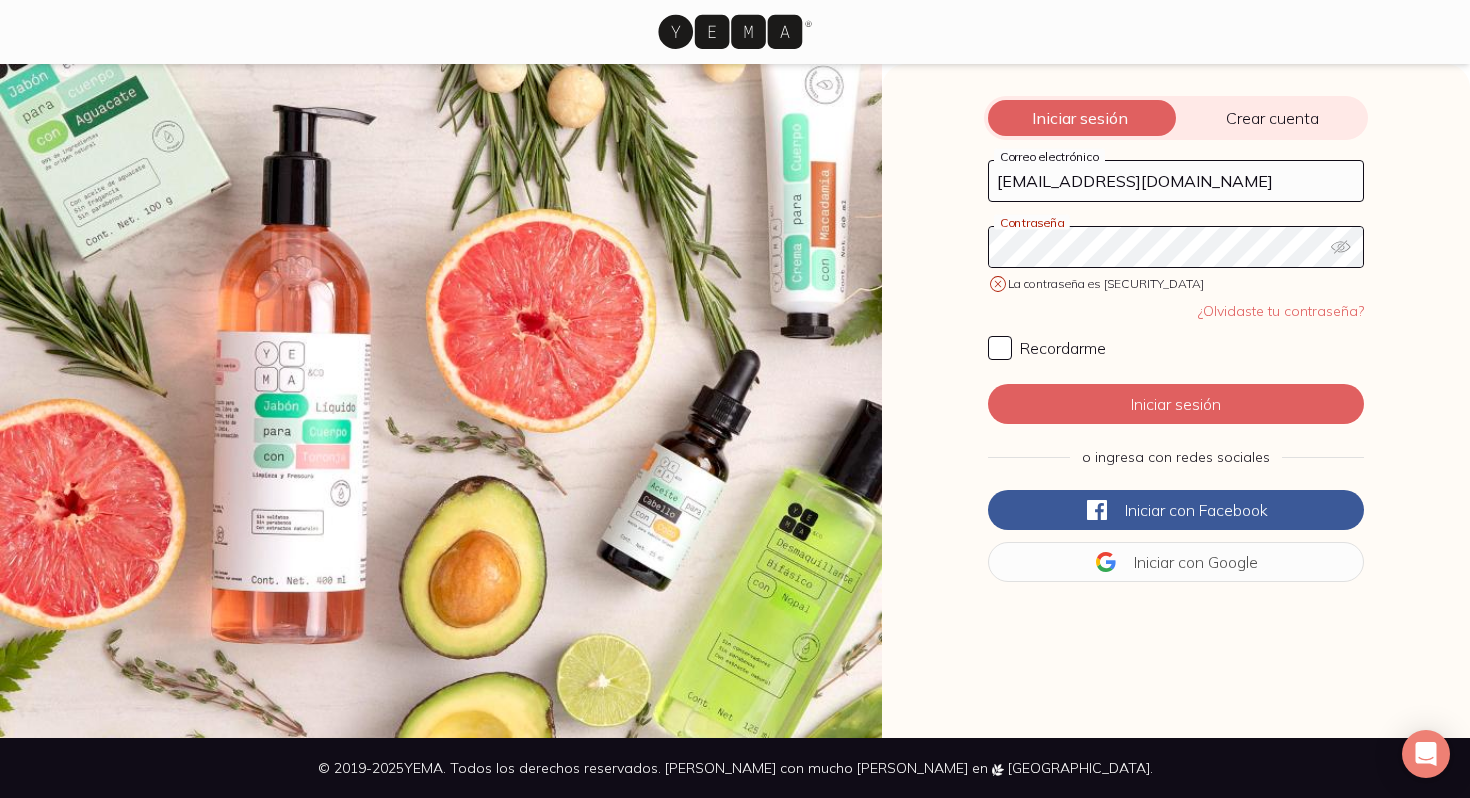 click on "Iniciar sesión" at bounding box center (1176, 404) 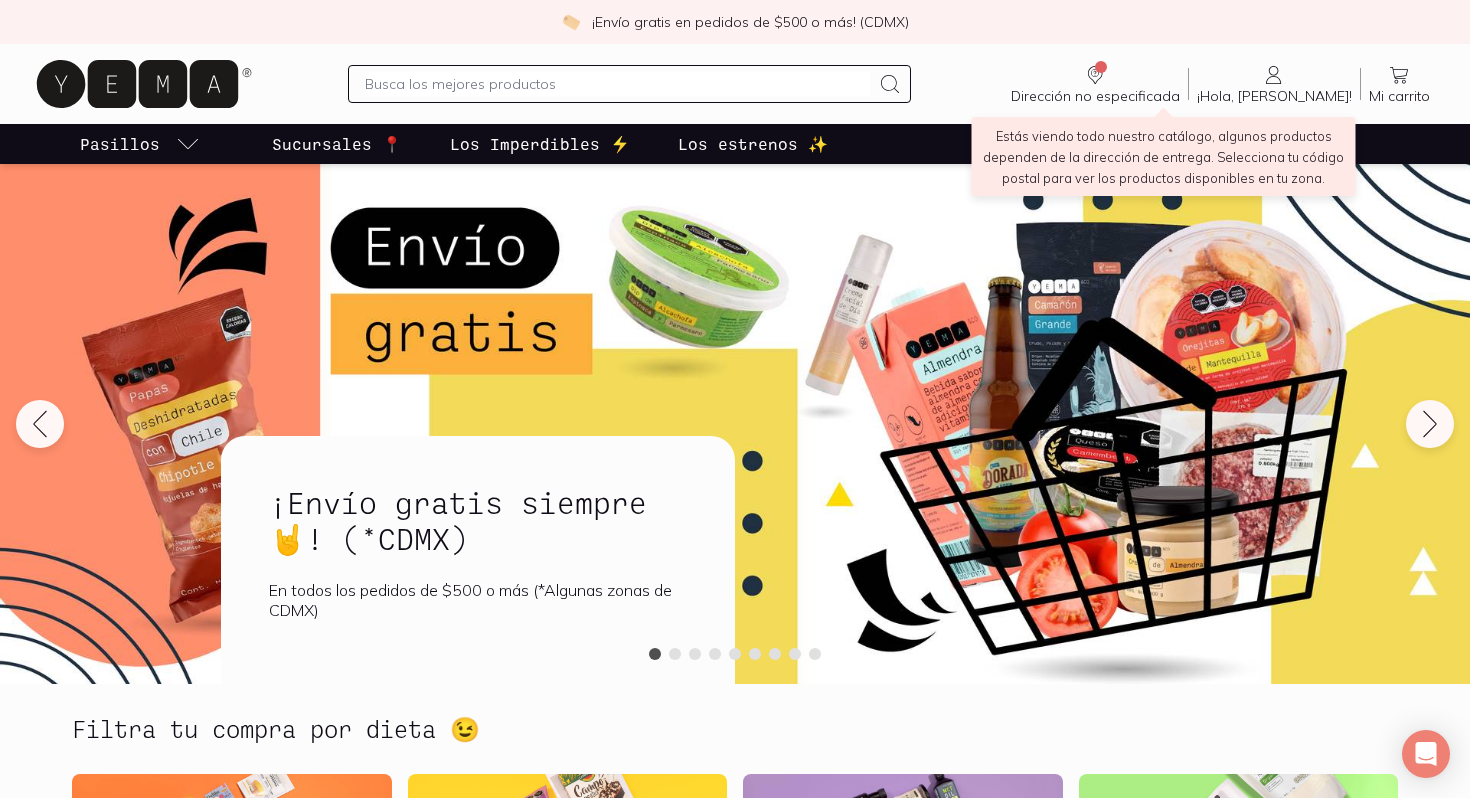 click on "Dirección no especificada" at bounding box center (1095, 96) 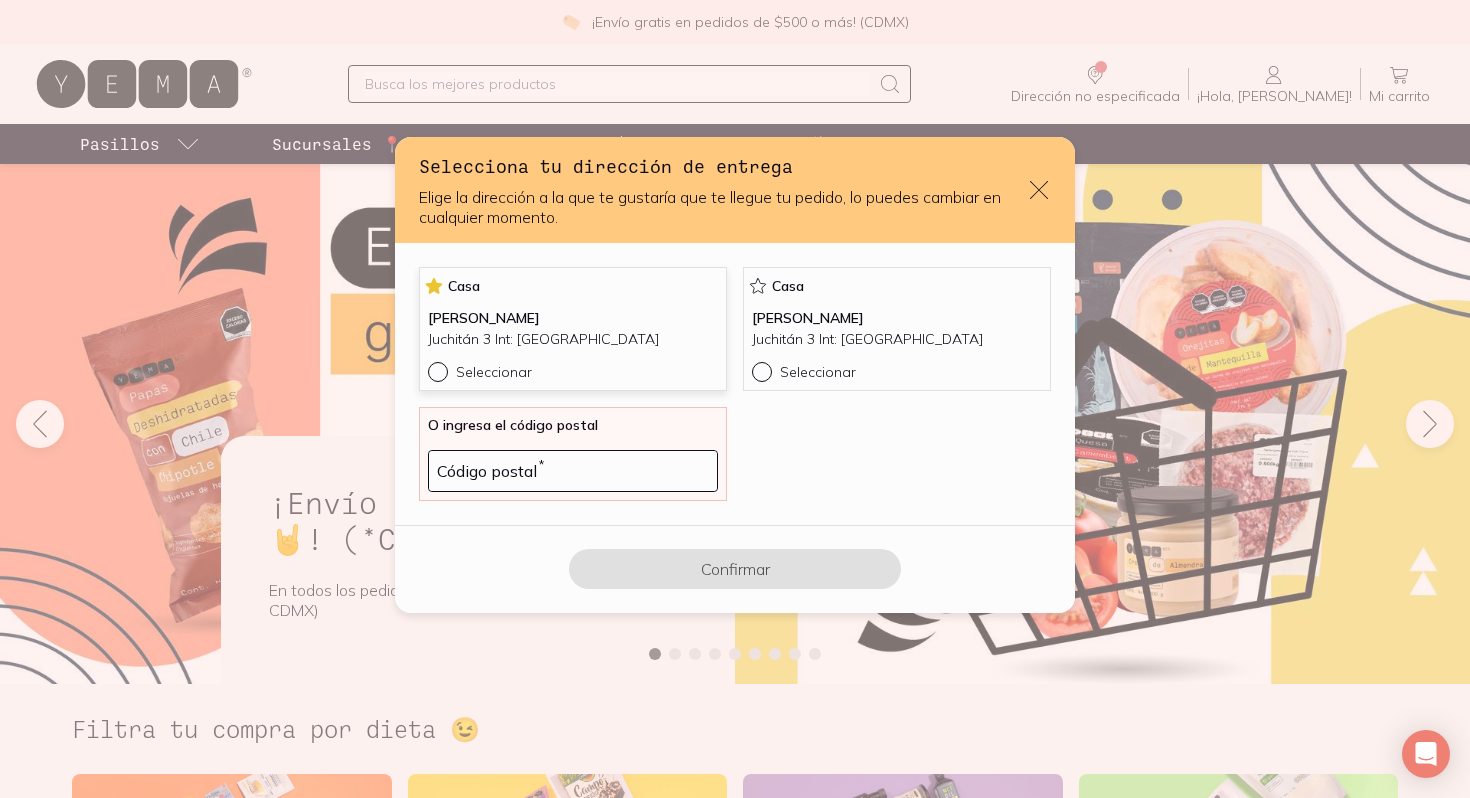 click on "[PERSON_NAME]" at bounding box center (573, 318) 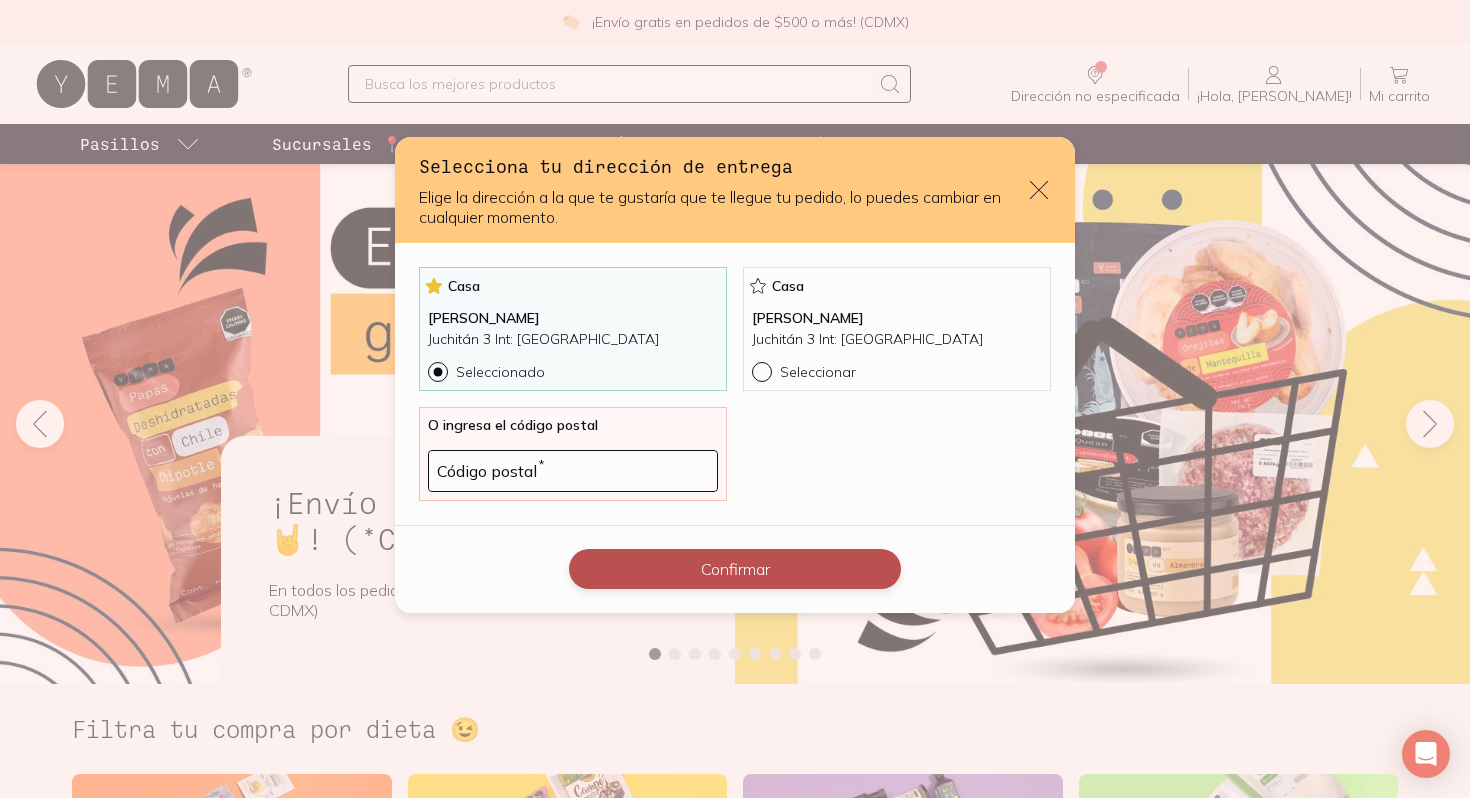 click on "Confirmar" at bounding box center [735, 569] 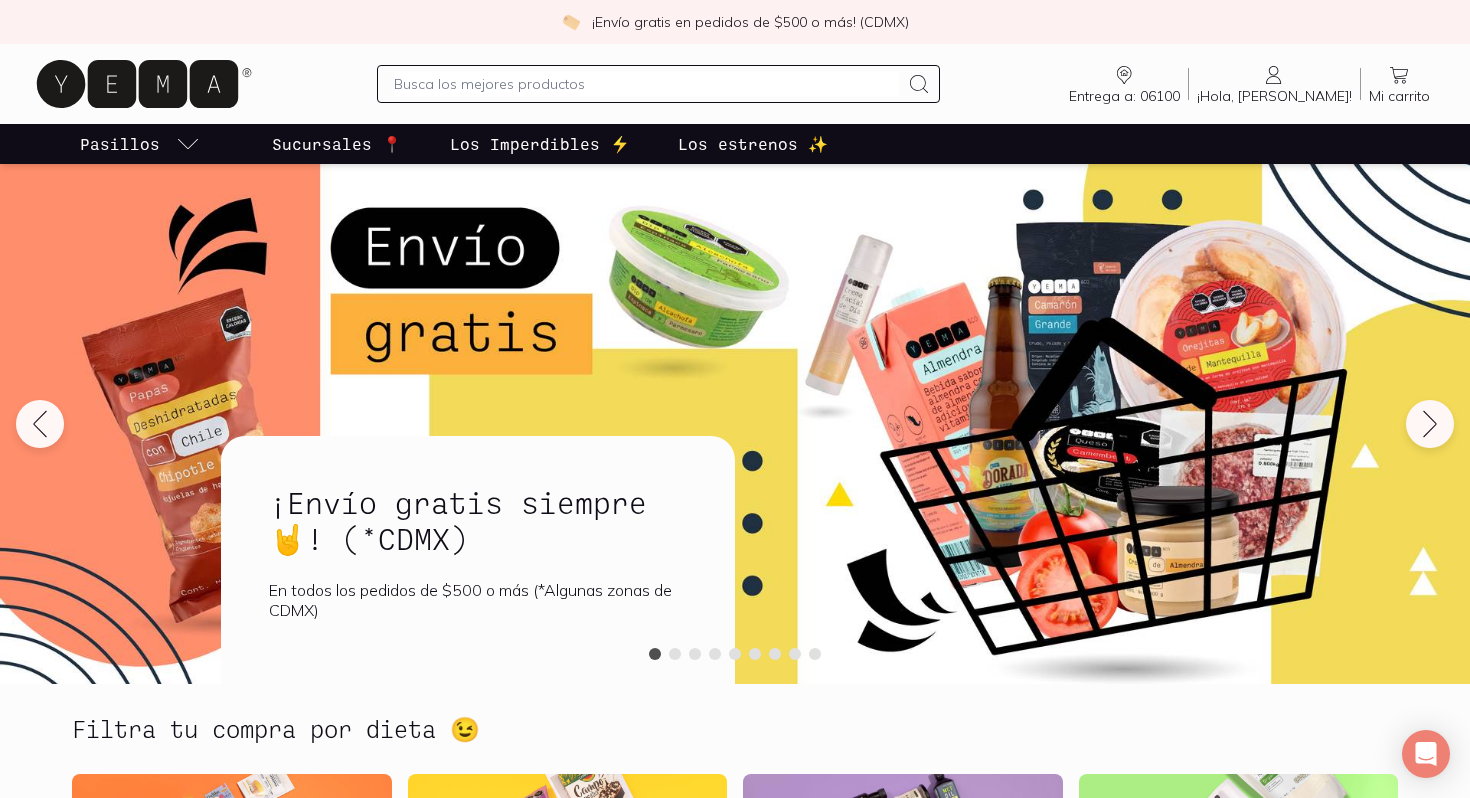 click at bounding box center [646, 84] 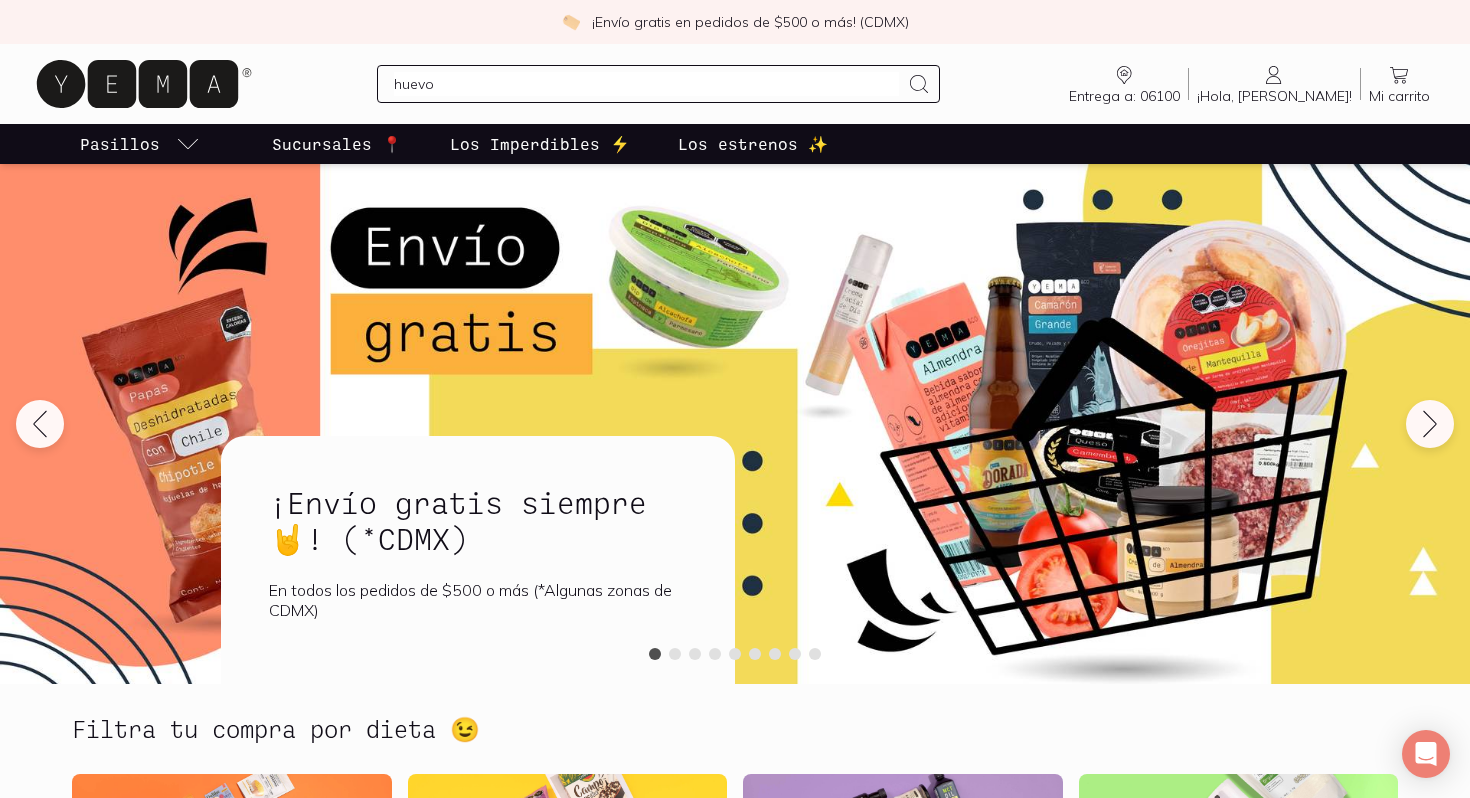 type on "huevos" 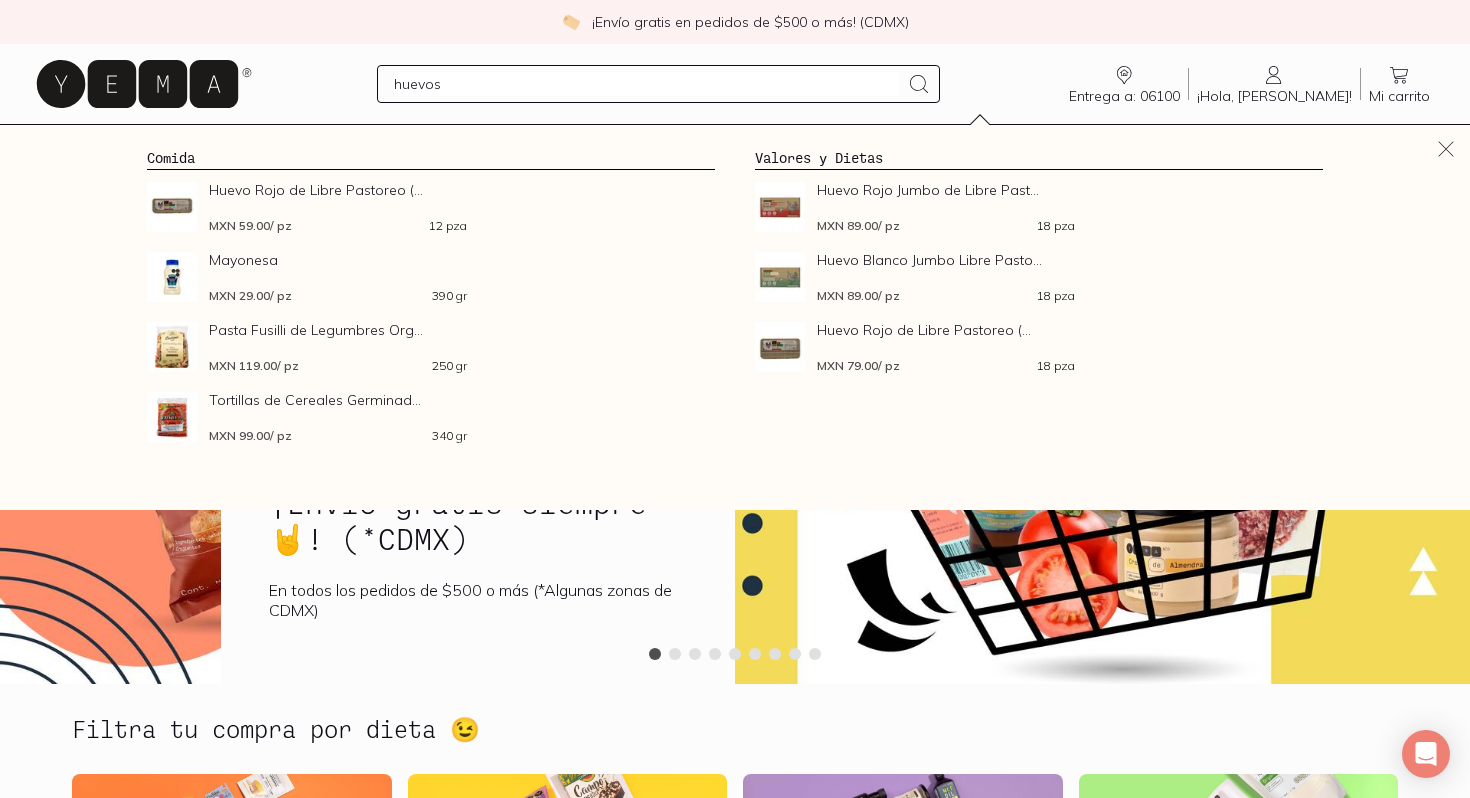 type 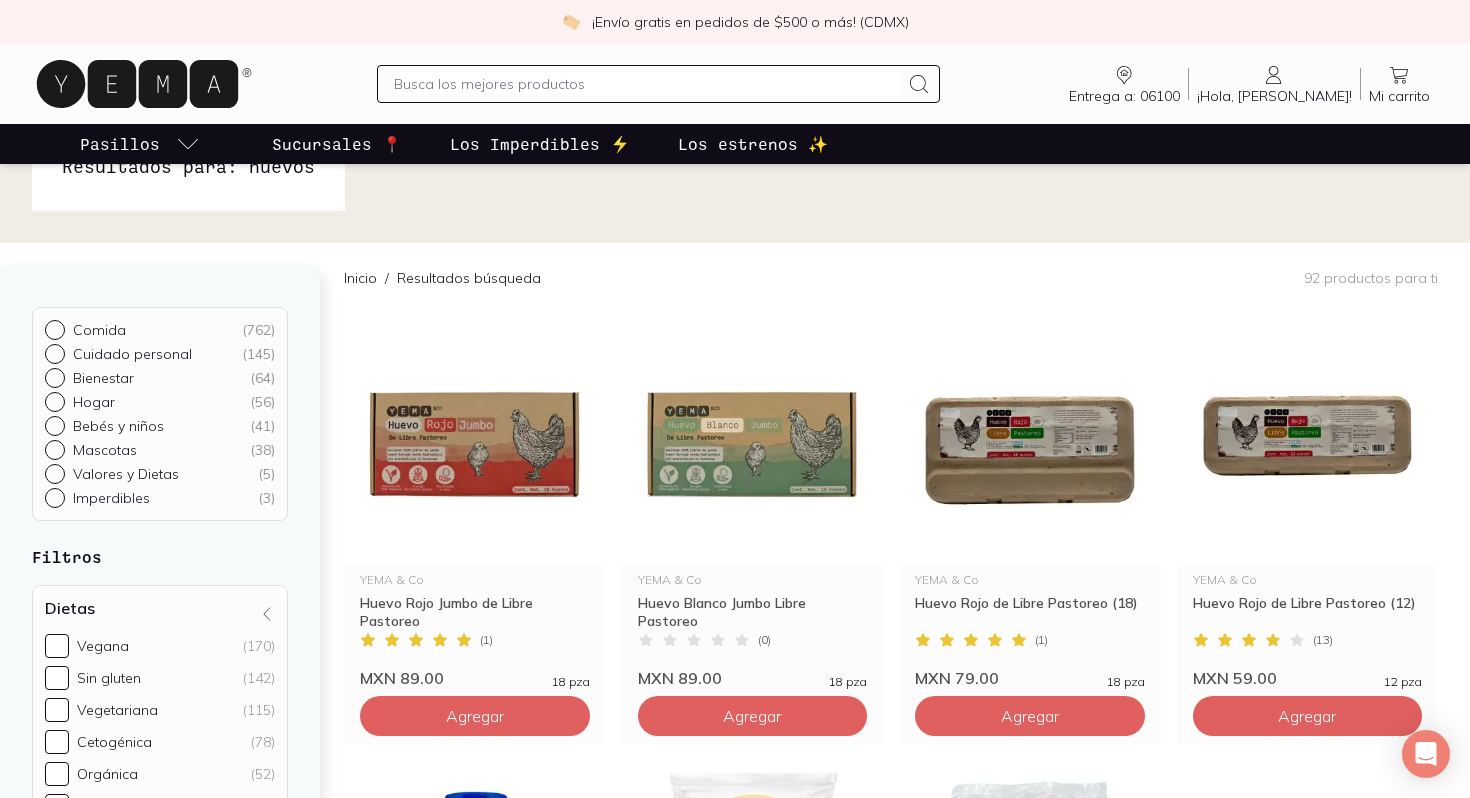 scroll, scrollTop: 68, scrollLeft: 0, axis: vertical 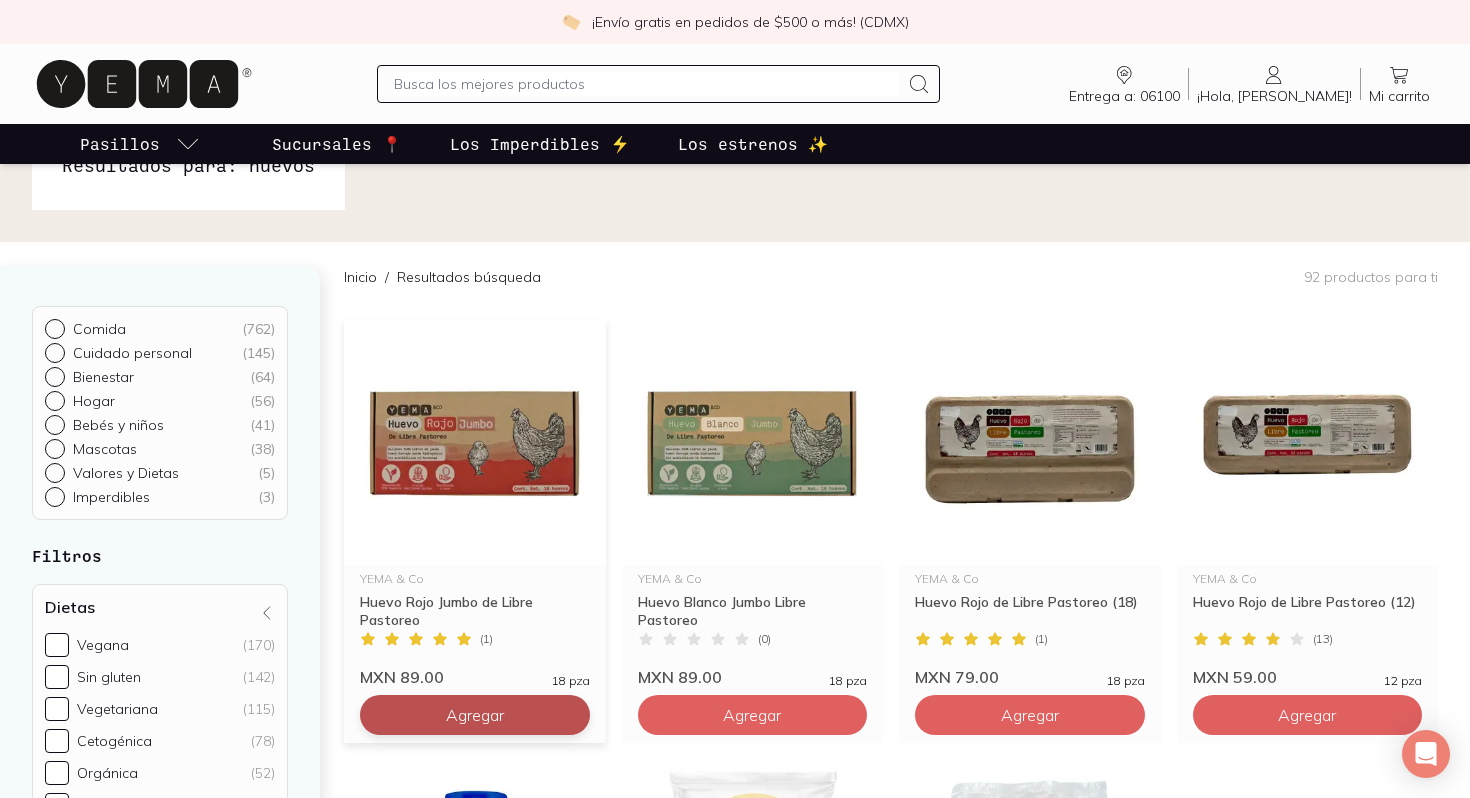 click on "Agregar" at bounding box center (475, 715) 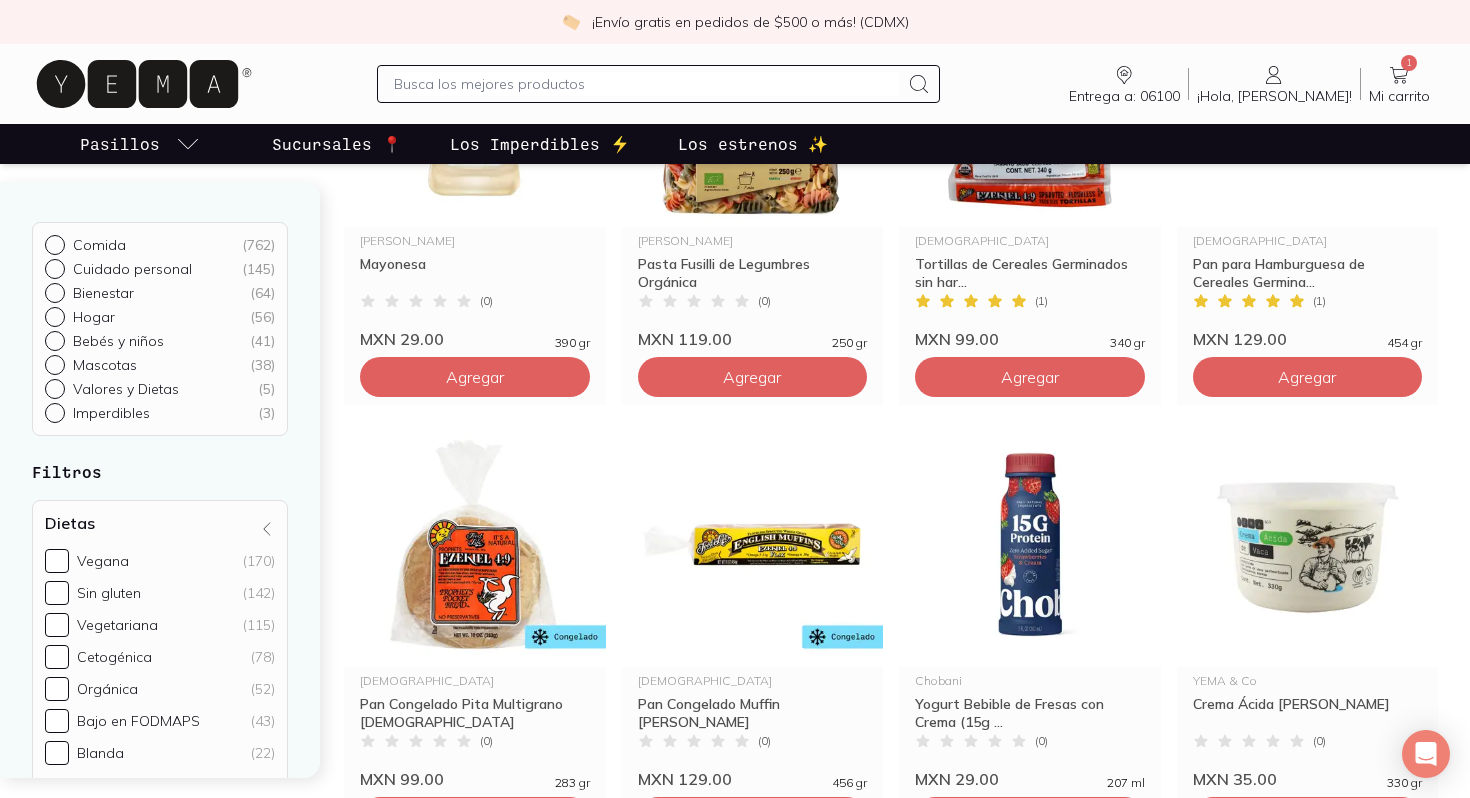 scroll, scrollTop: 839, scrollLeft: 0, axis: vertical 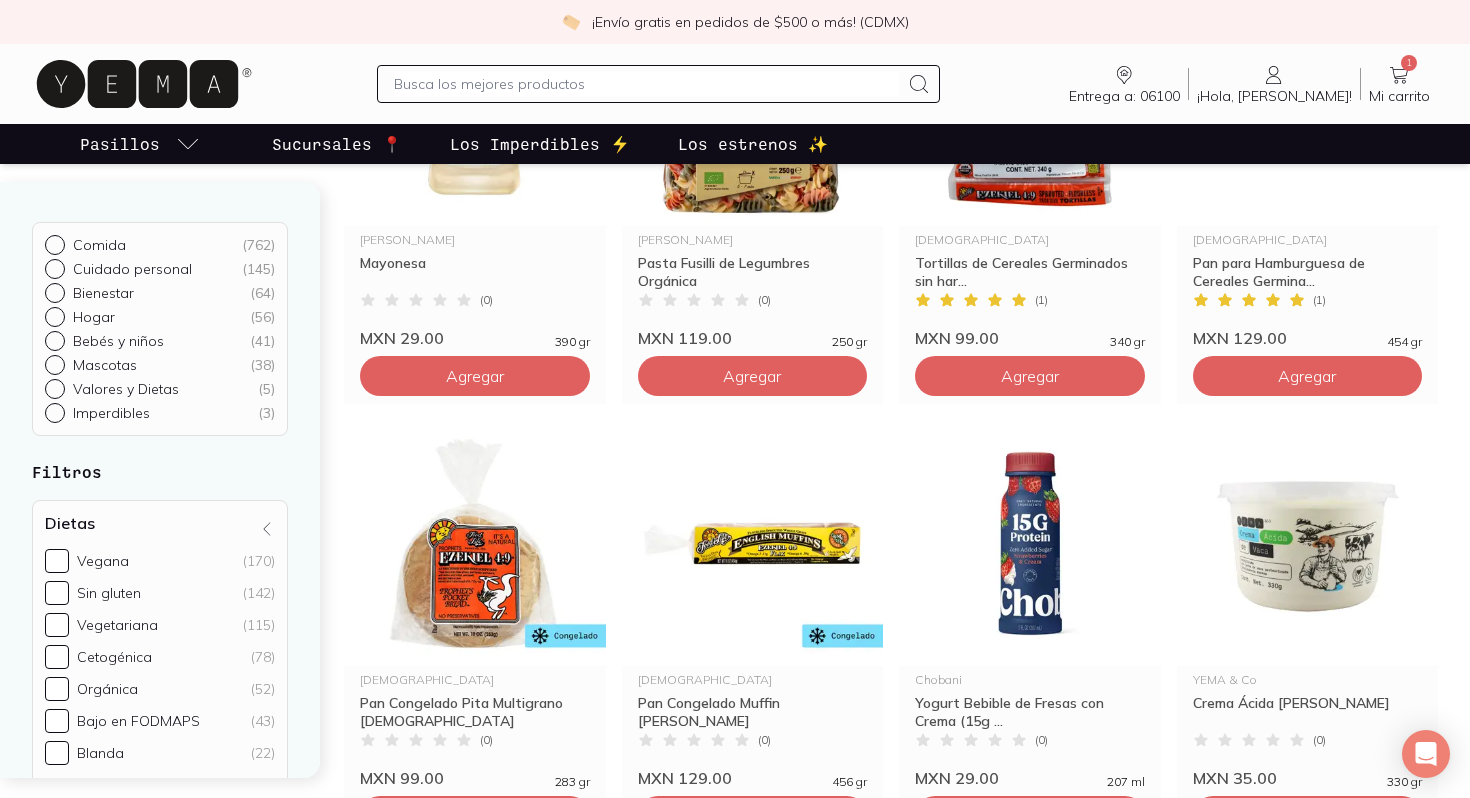 click at bounding box center [646, 84] 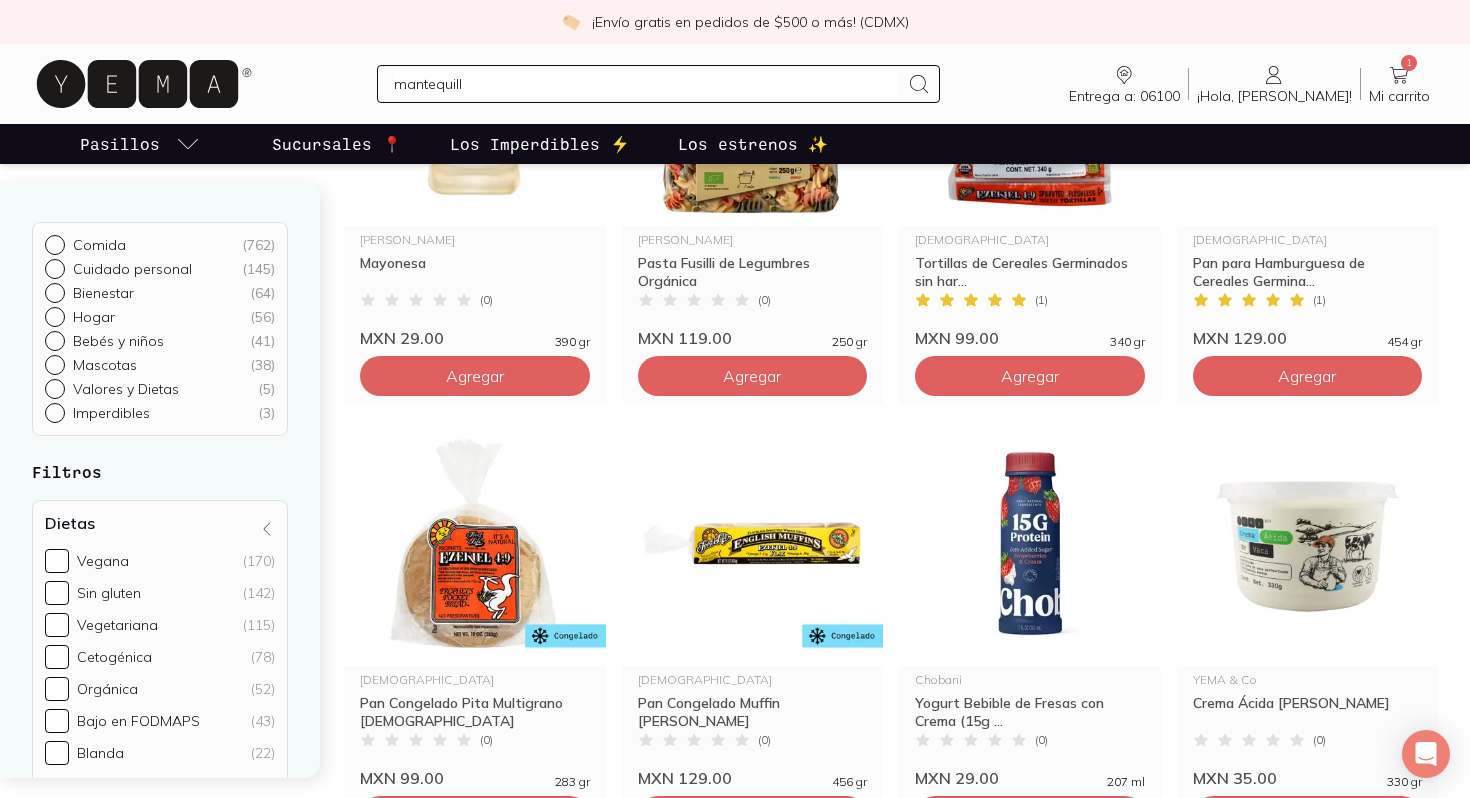 type on "mantequilla" 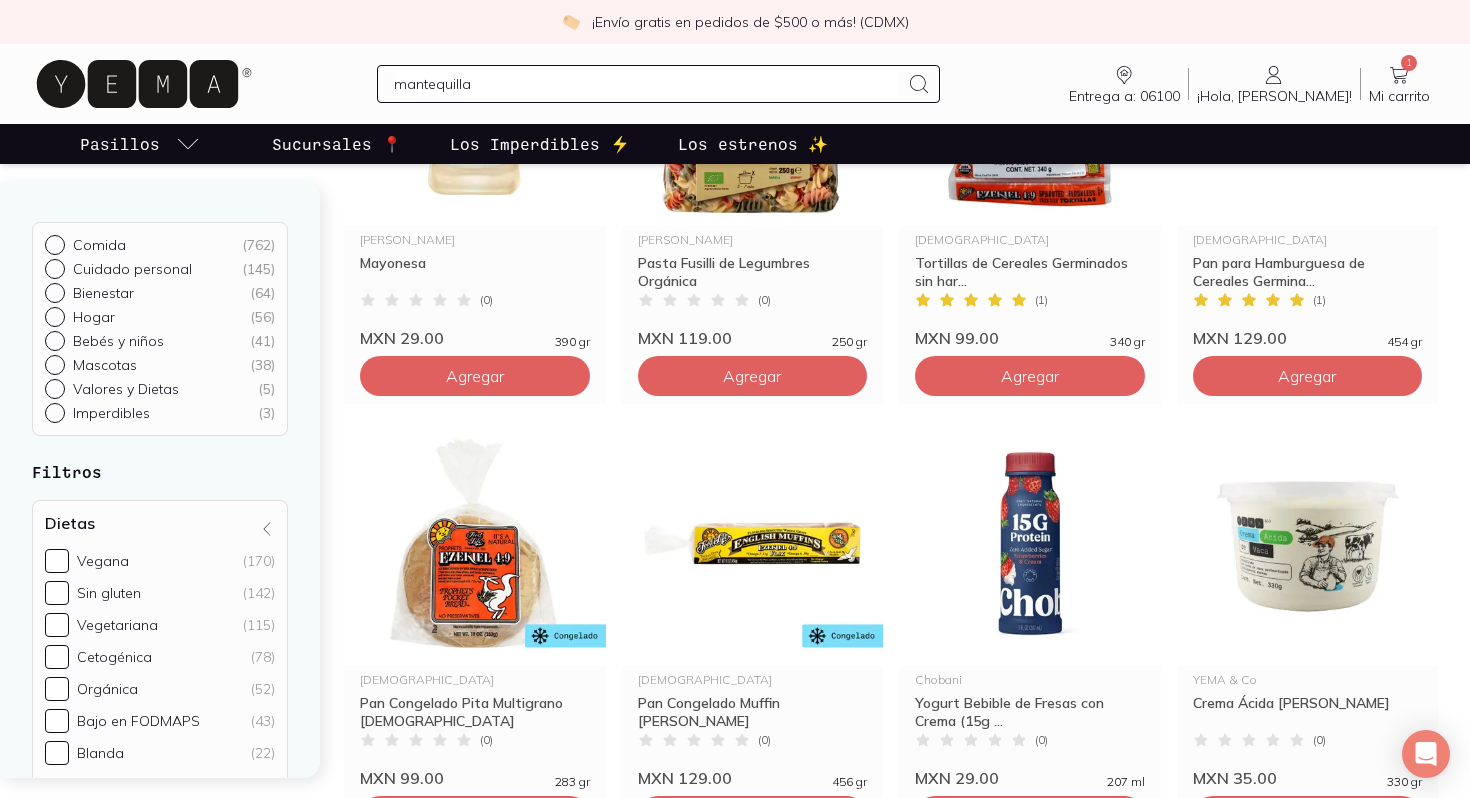 type 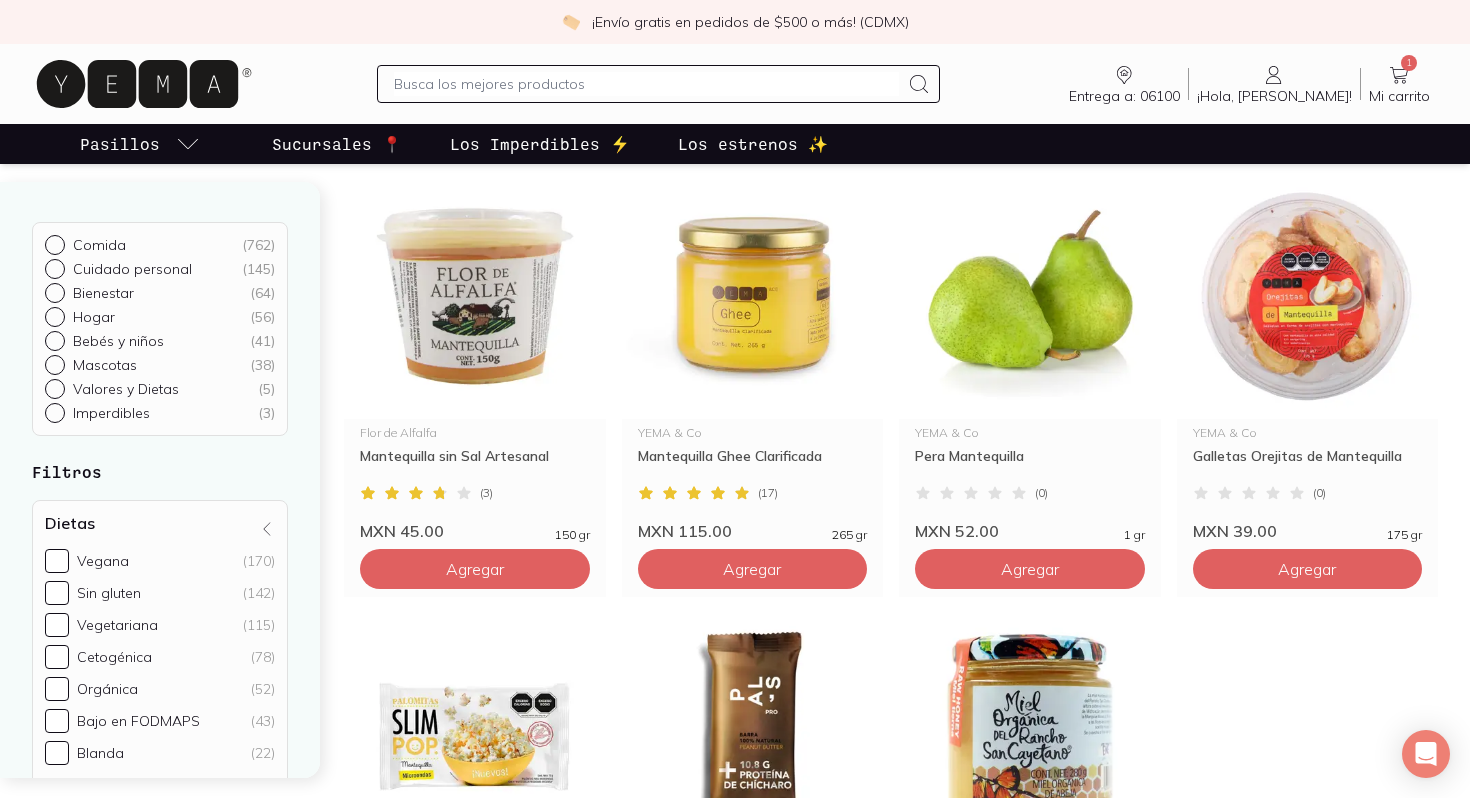 scroll, scrollTop: 0, scrollLeft: 0, axis: both 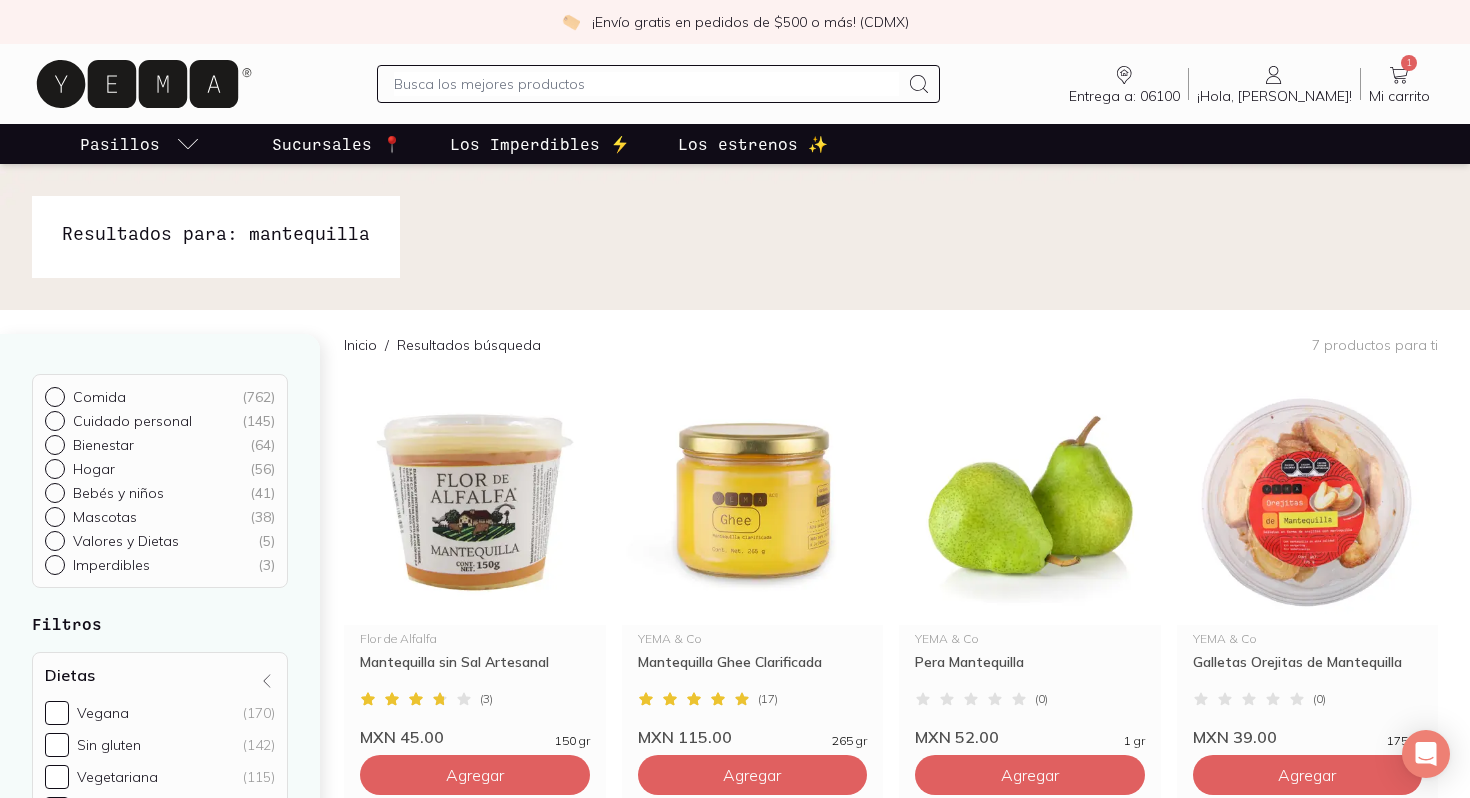 click at bounding box center (646, 84) 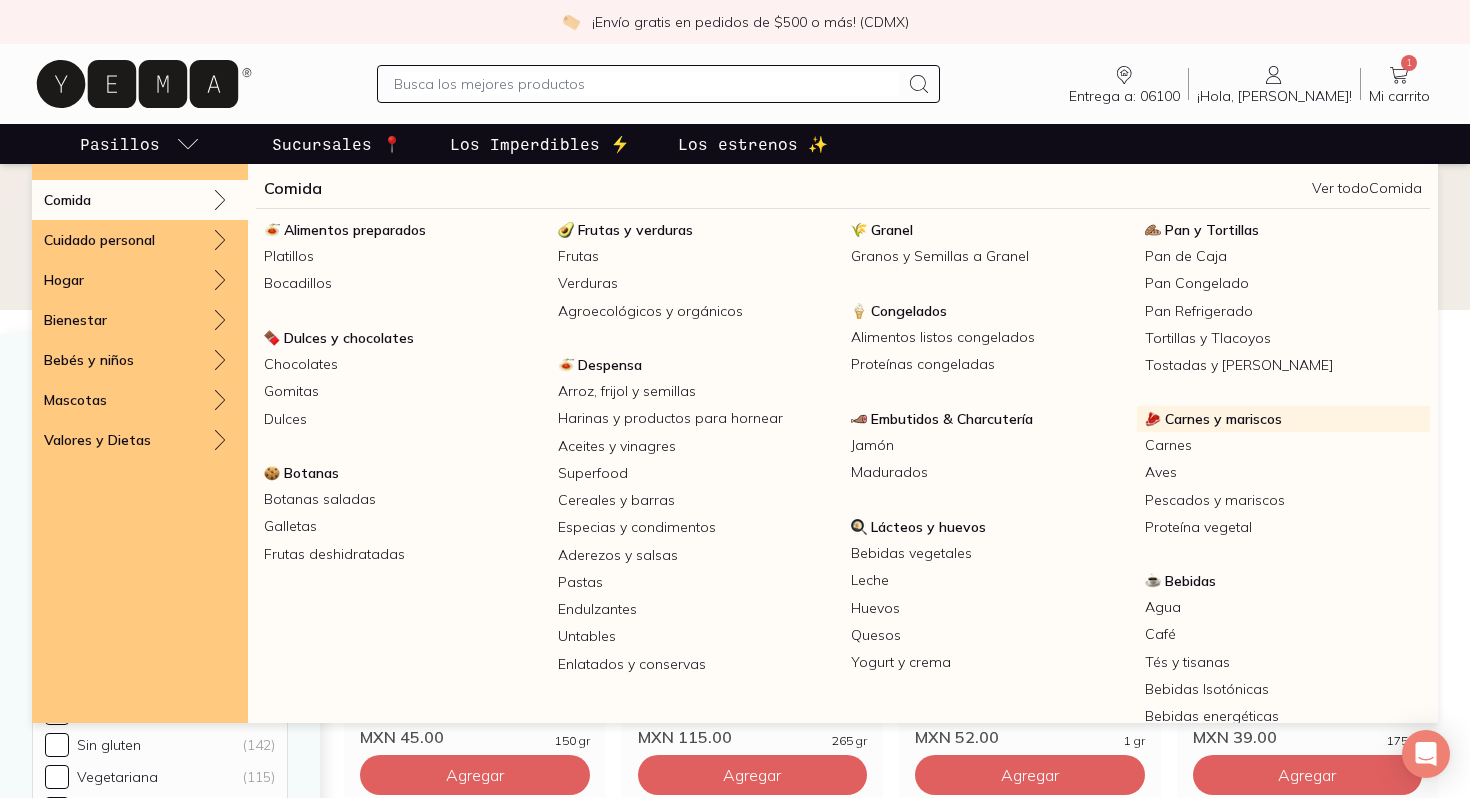 click on "Carnes y mariscos" at bounding box center (1223, 419) 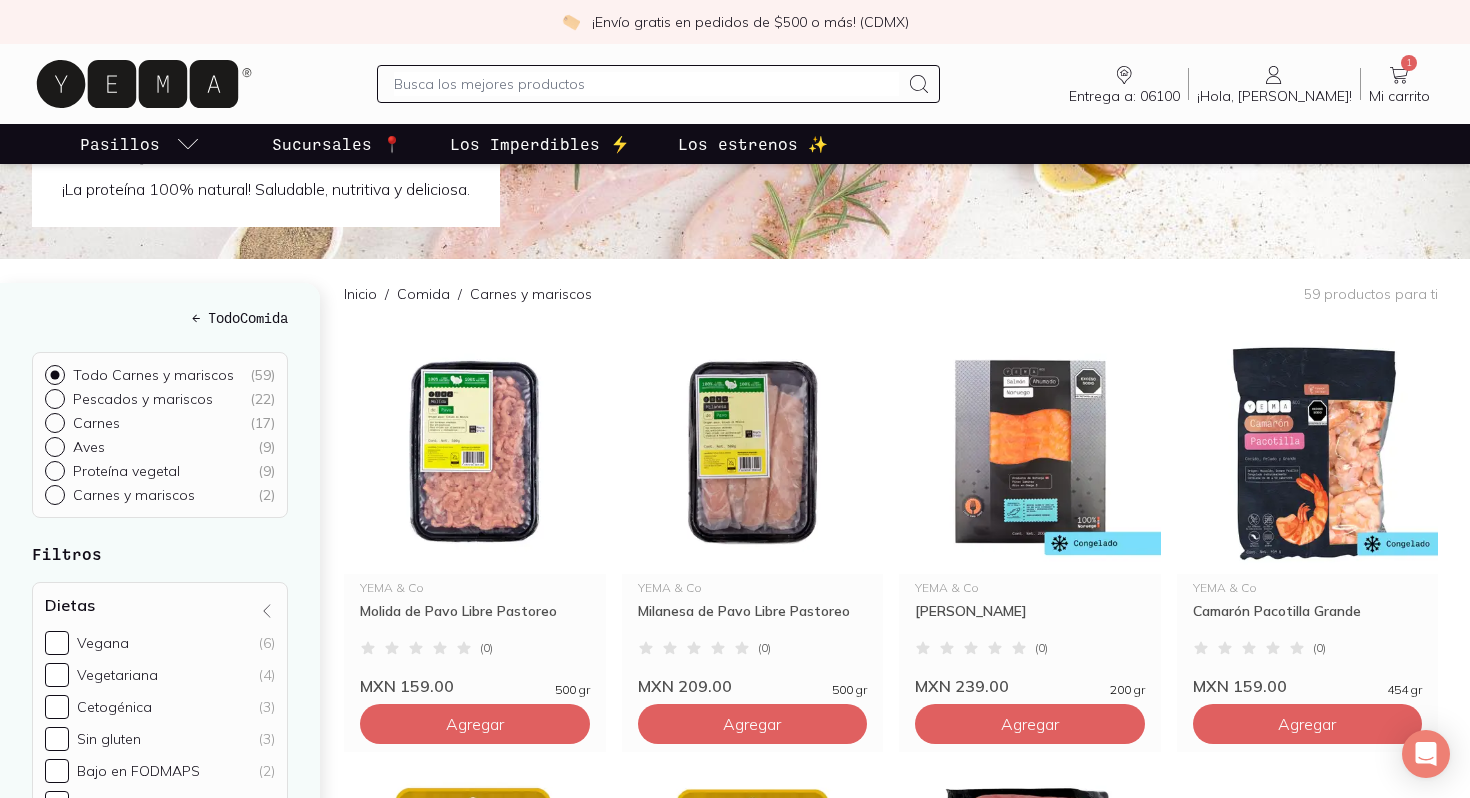 scroll, scrollTop: 89, scrollLeft: 0, axis: vertical 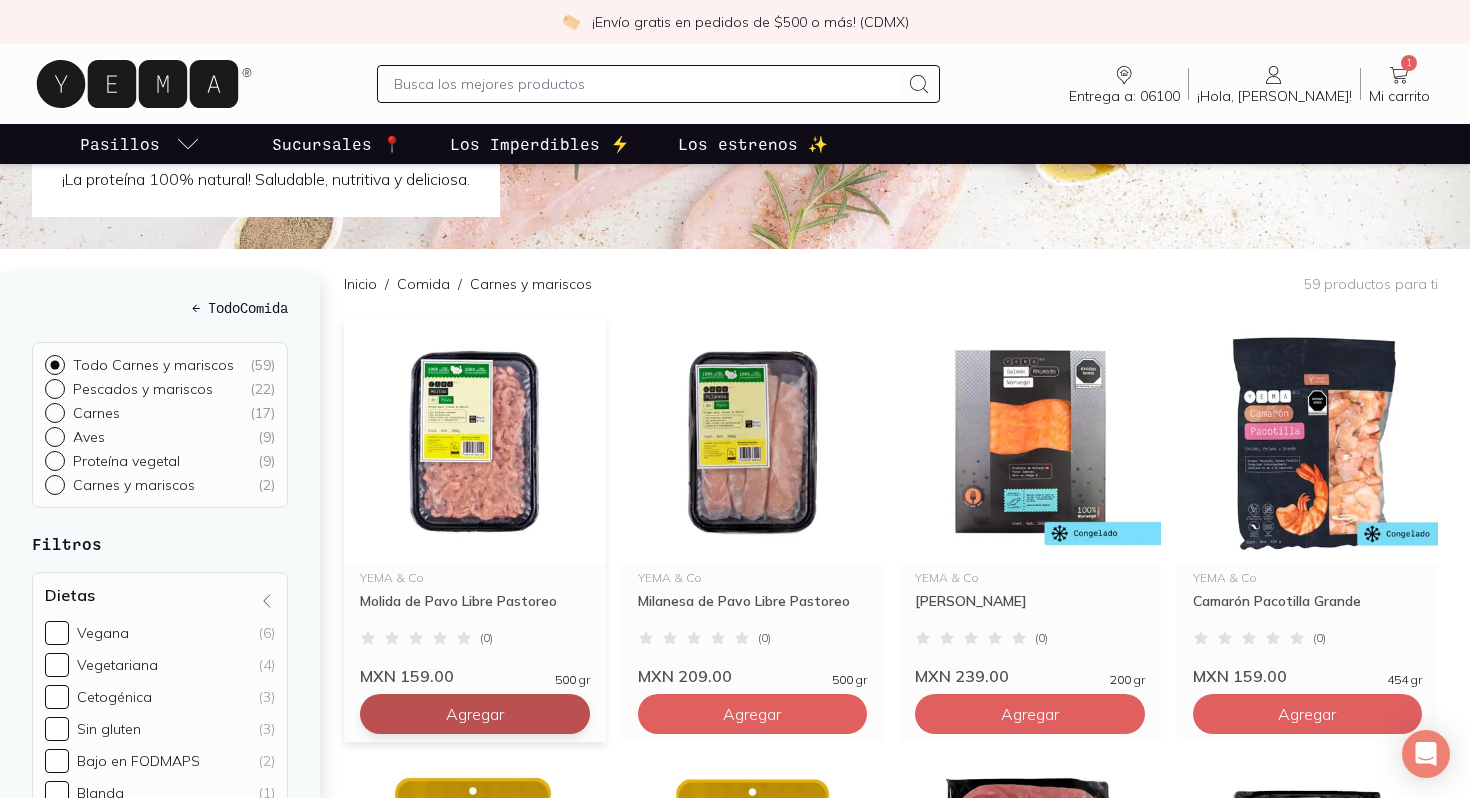 click on "Agregar" at bounding box center (475, 714) 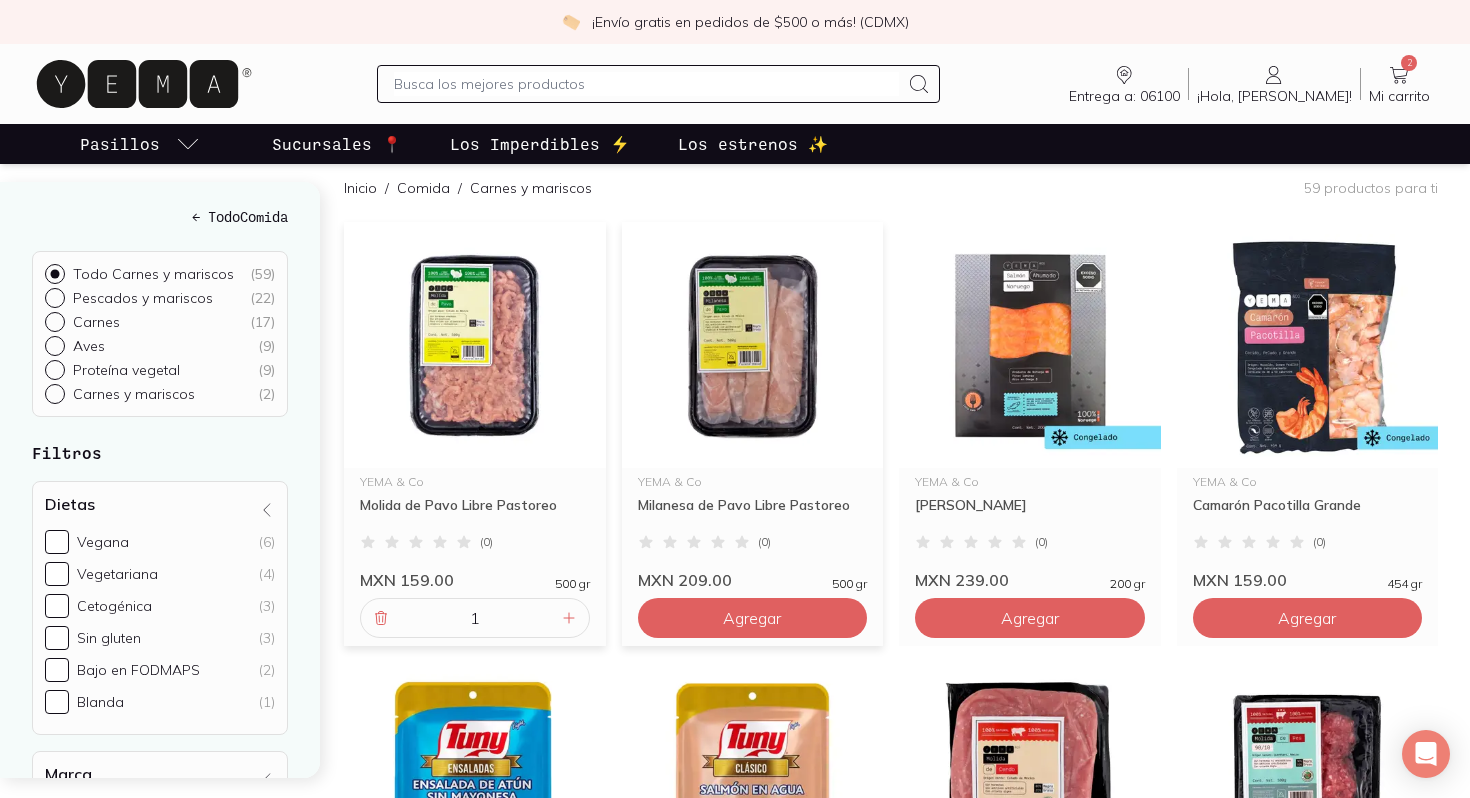 scroll, scrollTop: 193, scrollLeft: 0, axis: vertical 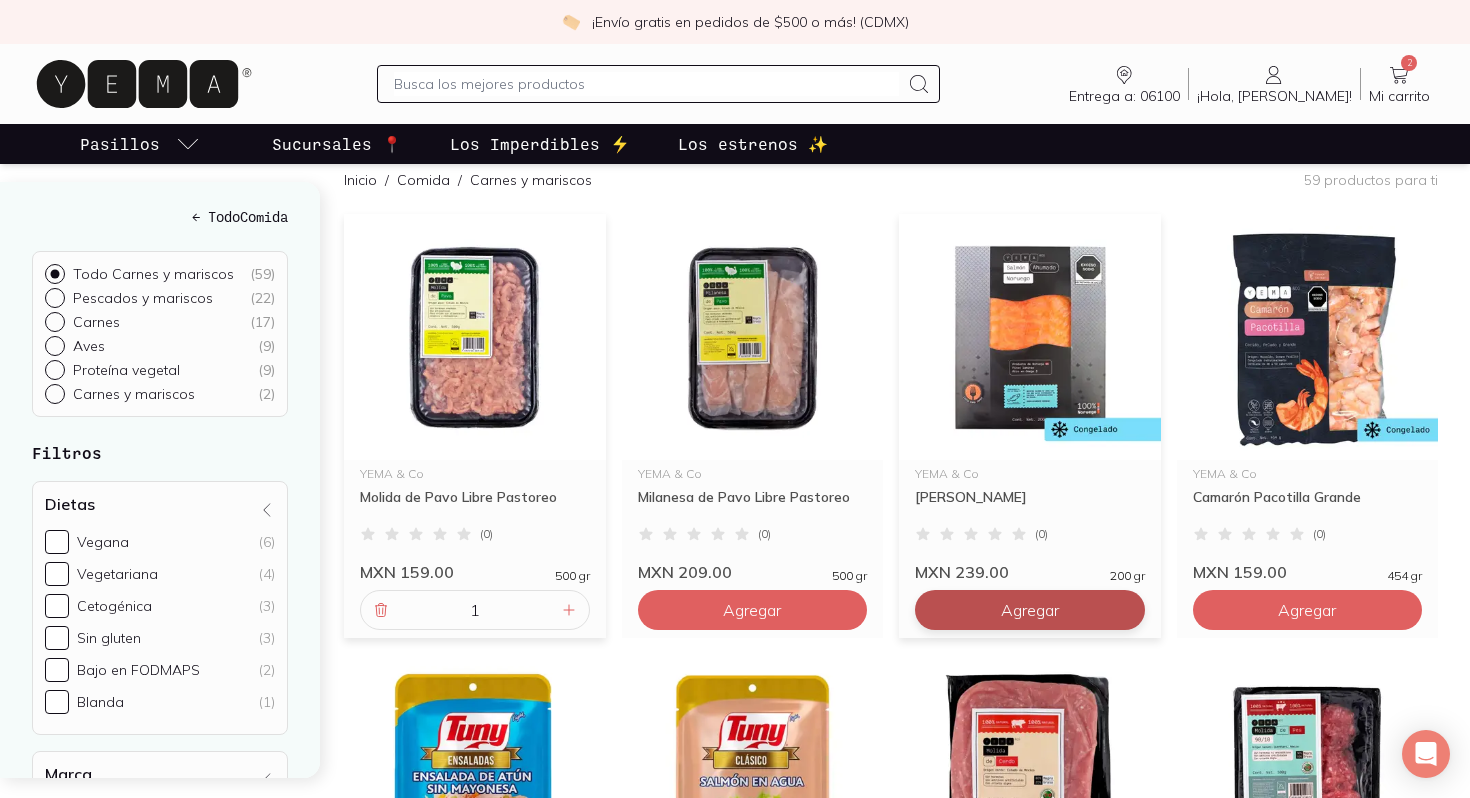 click on "Agregar" at bounding box center (753, 610) 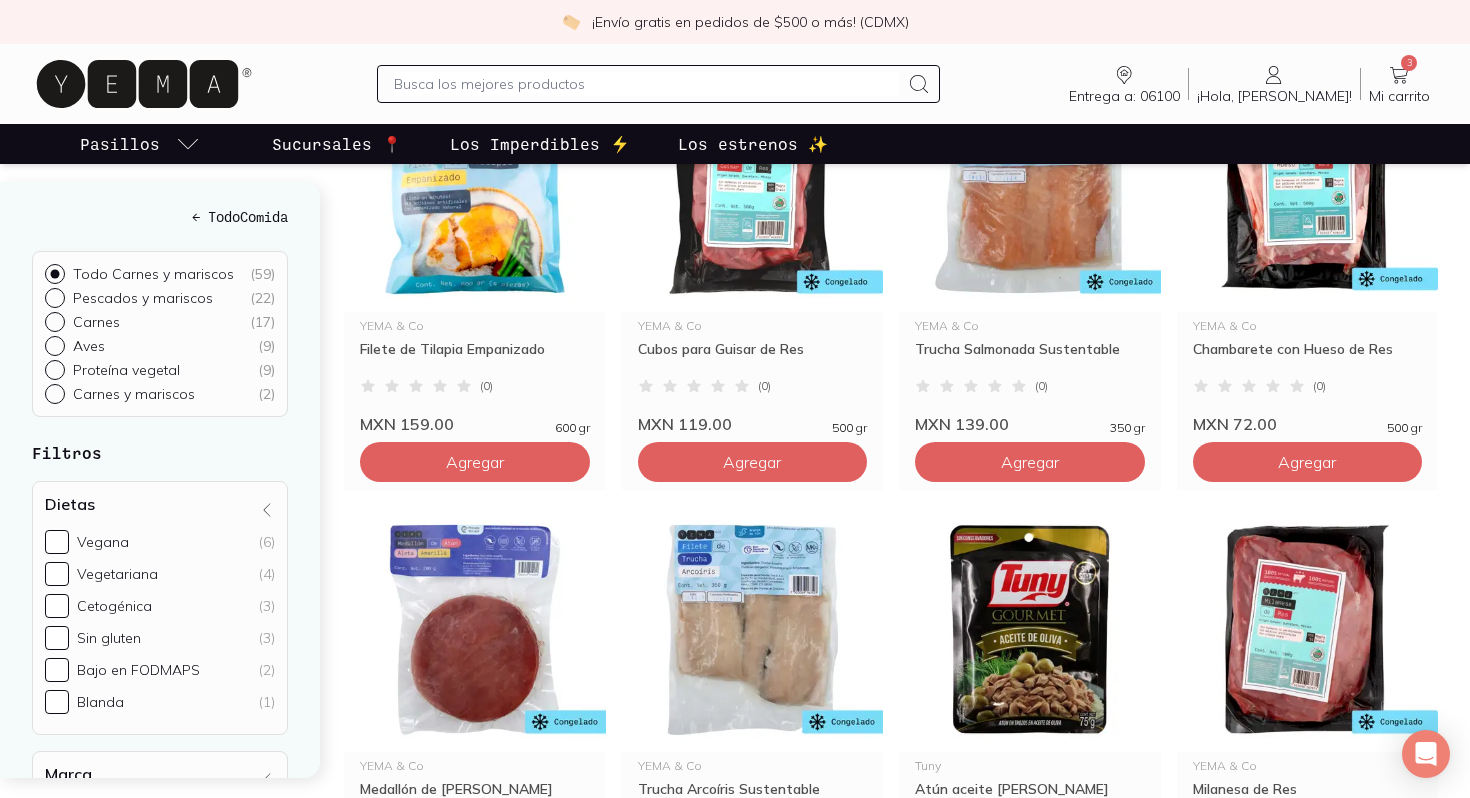 scroll, scrollTop: 2107, scrollLeft: 0, axis: vertical 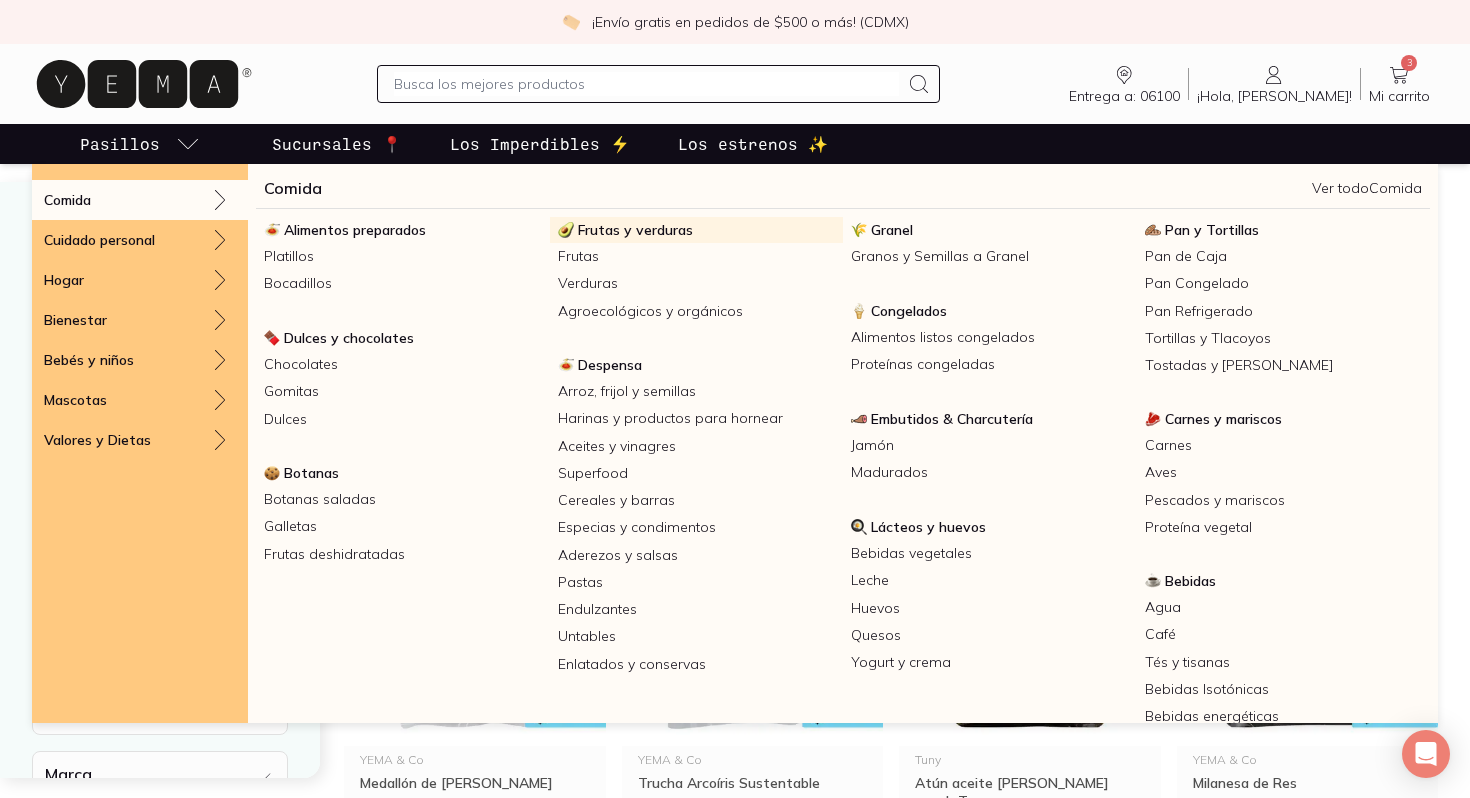 click on "Frutas y verduras" at bounding box center [635, 230] 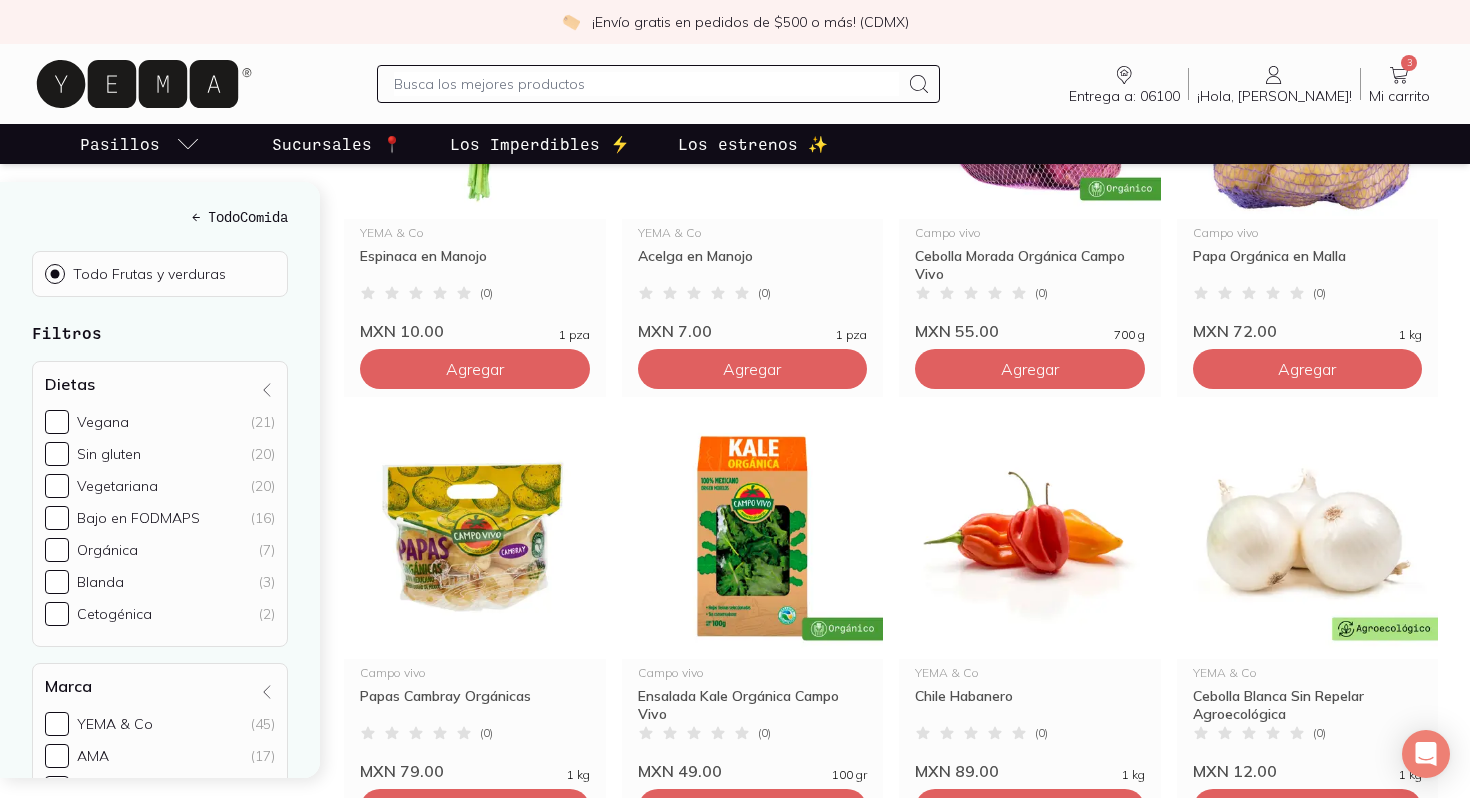 scroll, scrollTop: 2280, scrollLeft: 0, axis: vertical 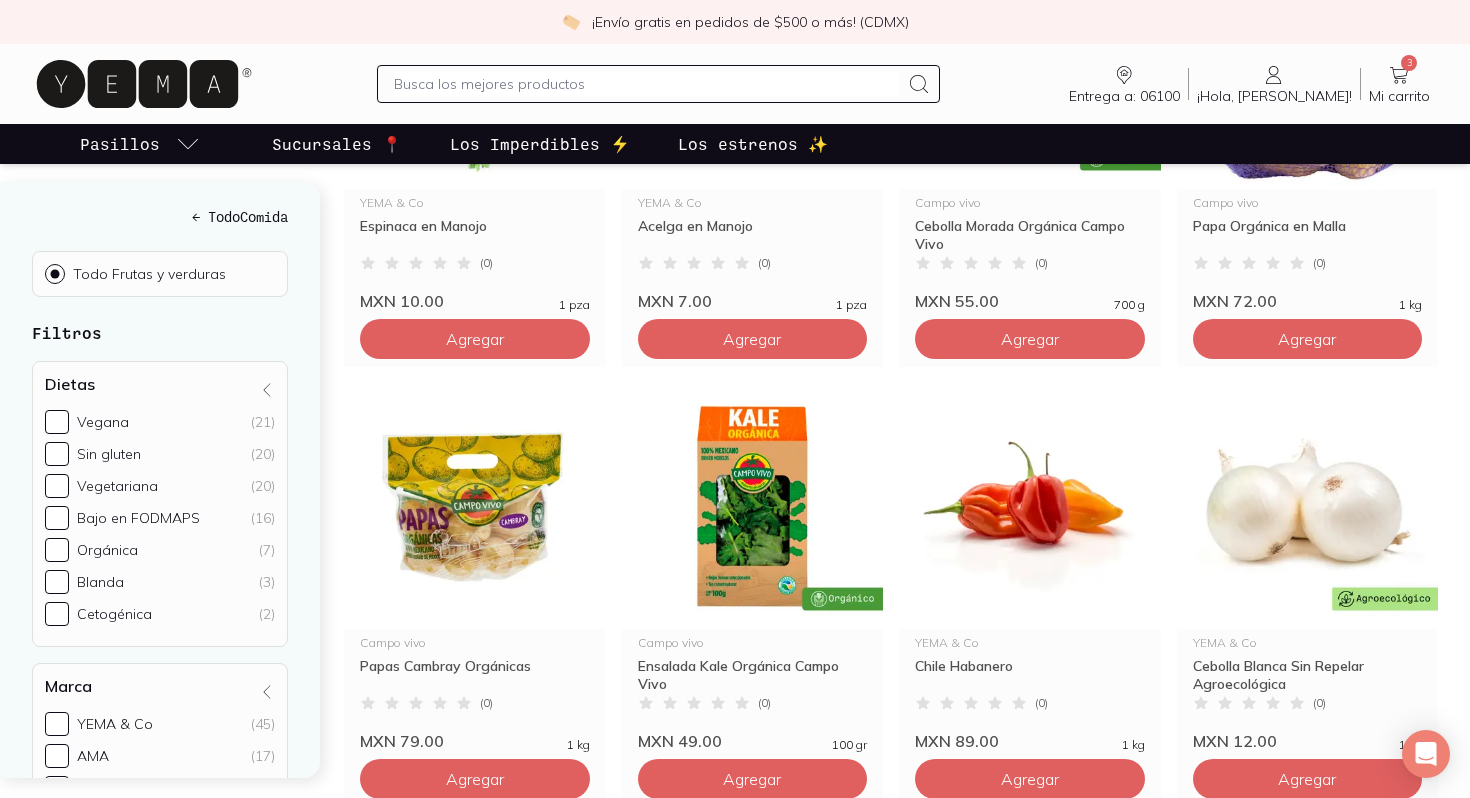 click at bounding box center (646, 84) 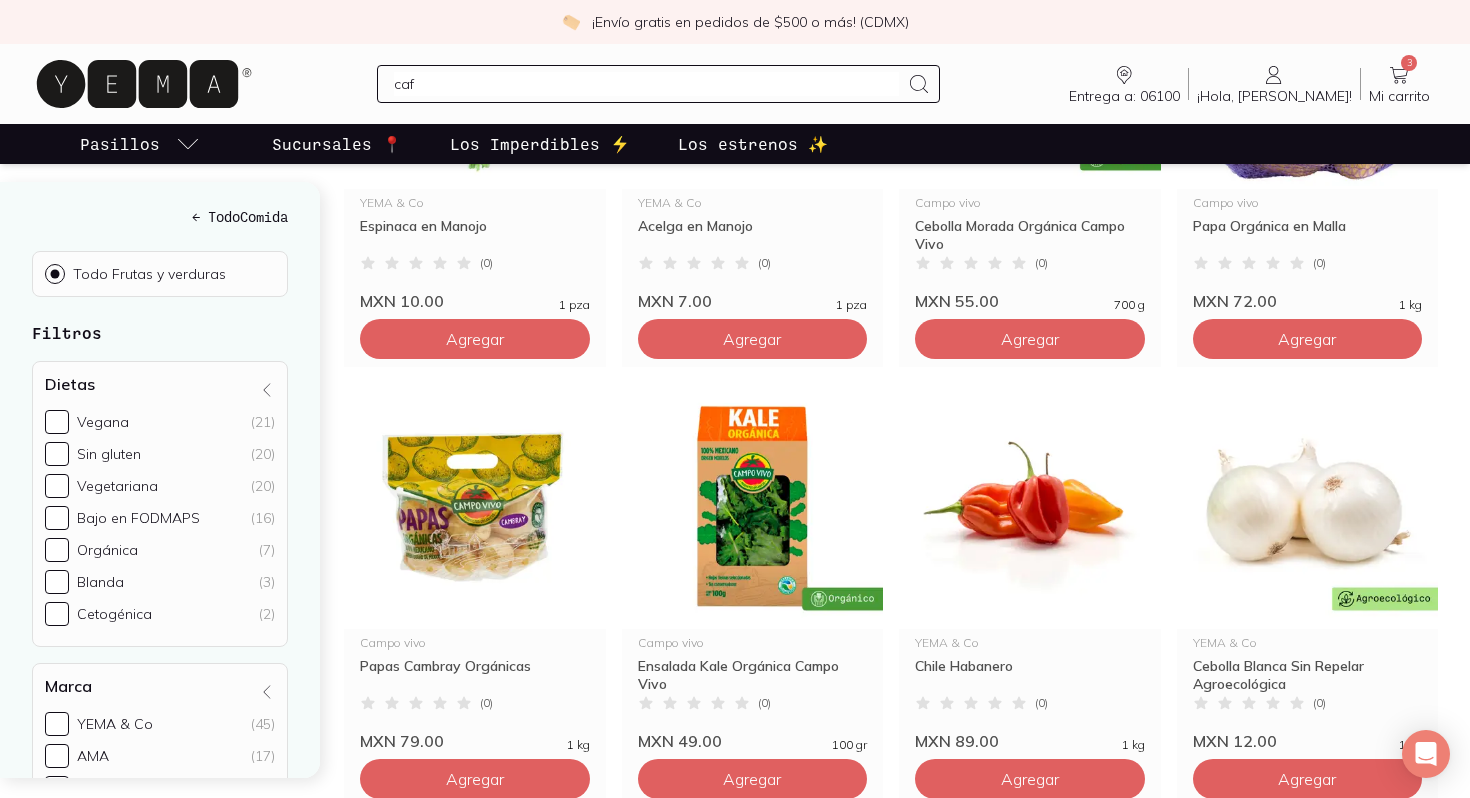 type on "cafe" 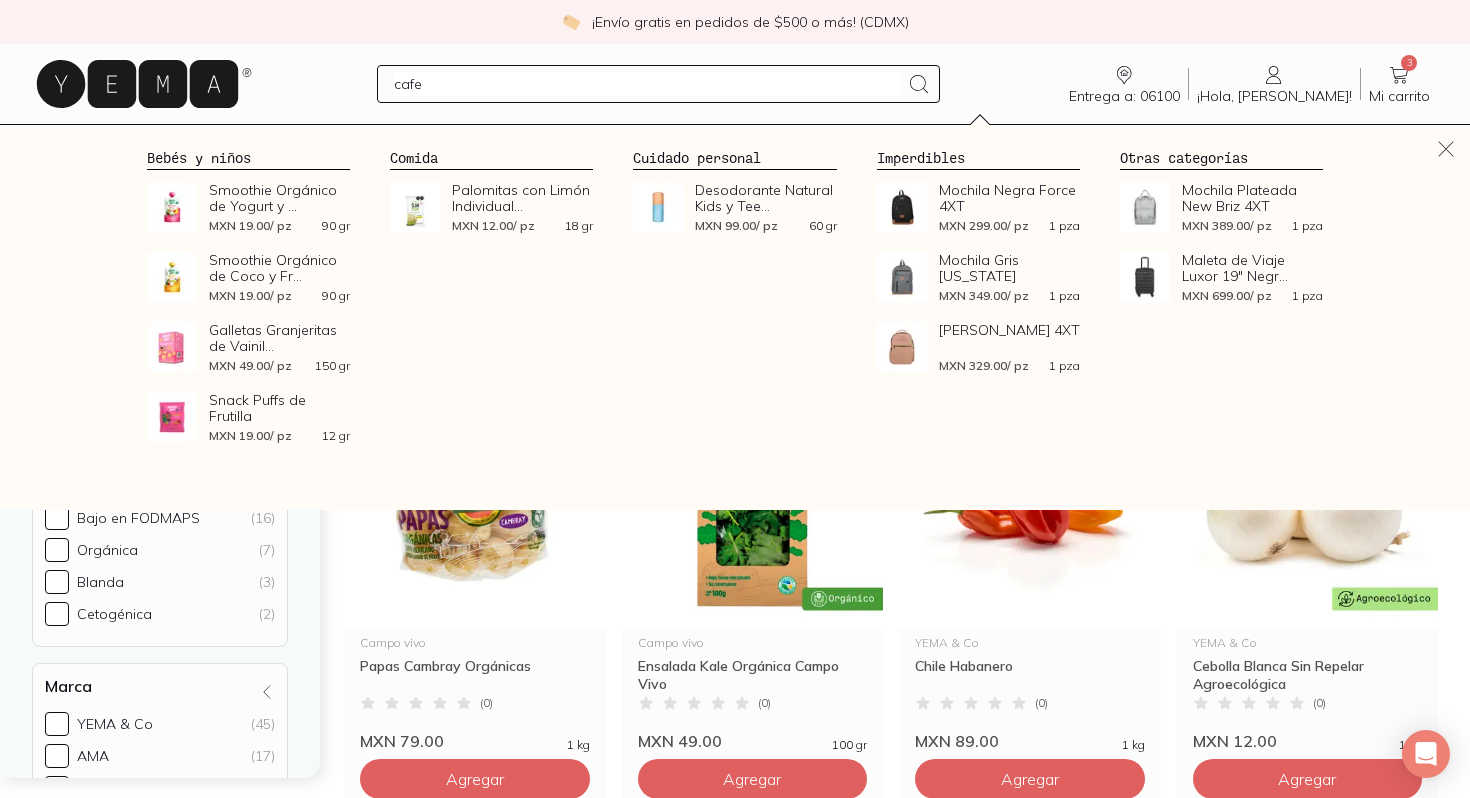 type 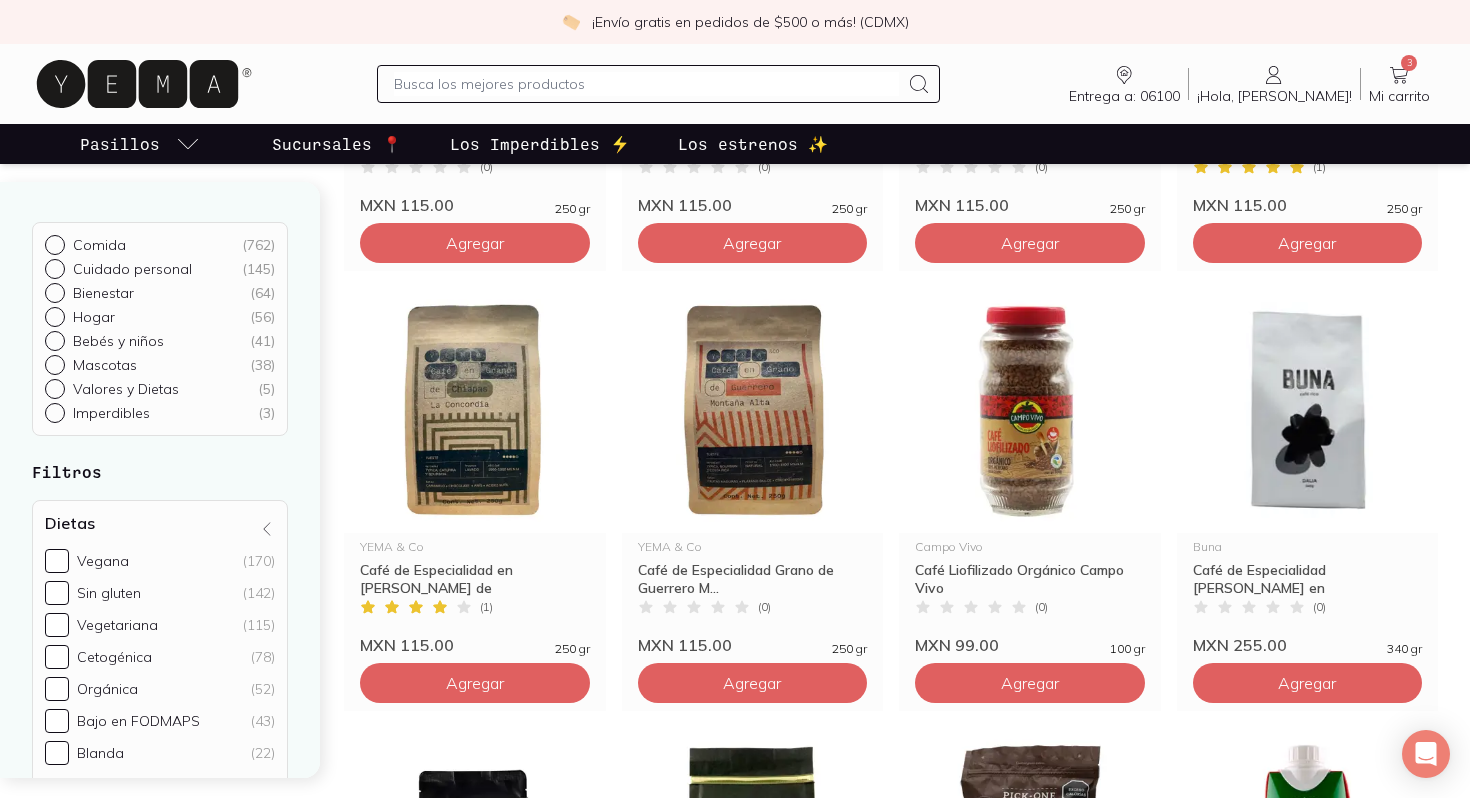 scroll, scrollTop: 975, scrollLeft: 0, axis: vertical 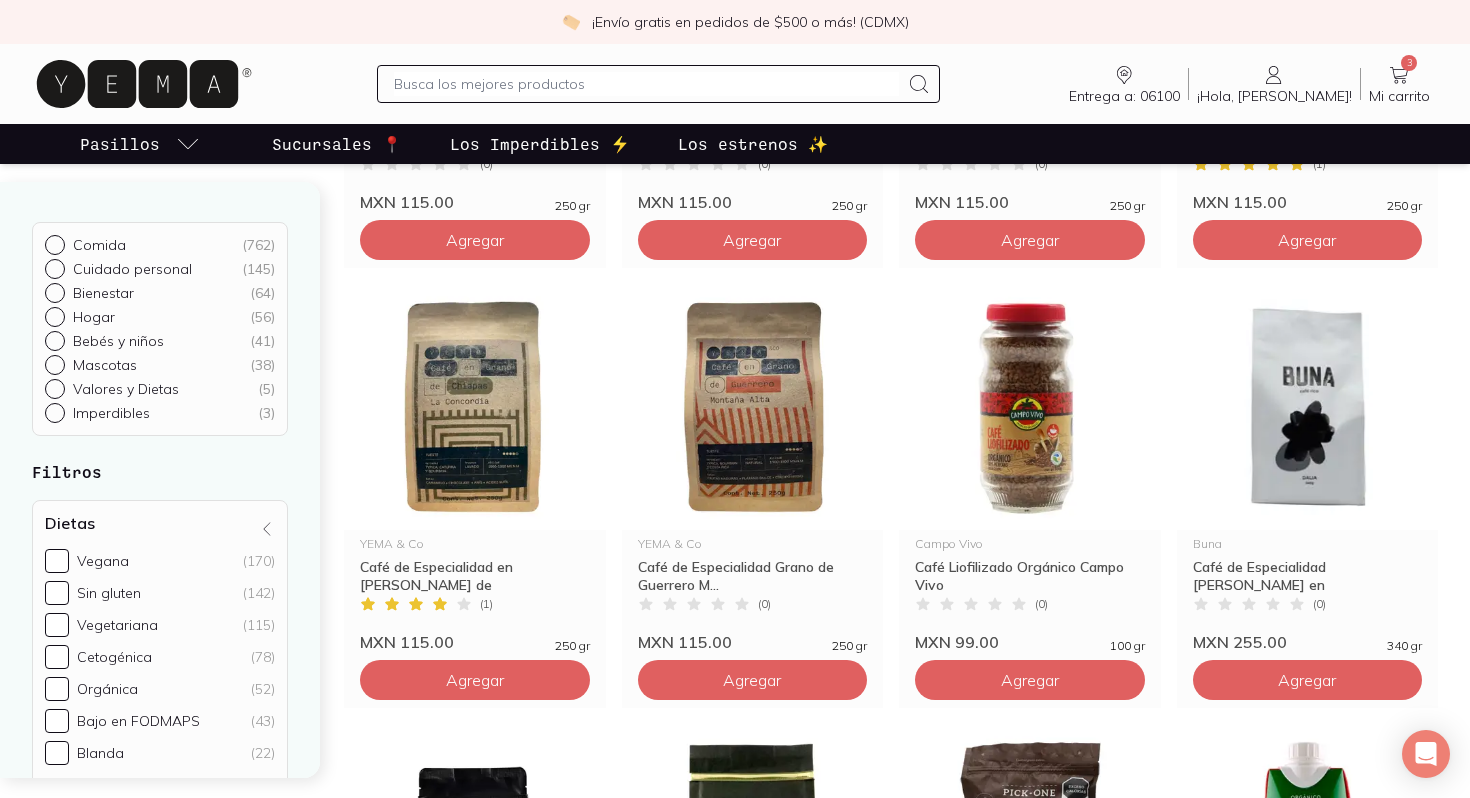 click 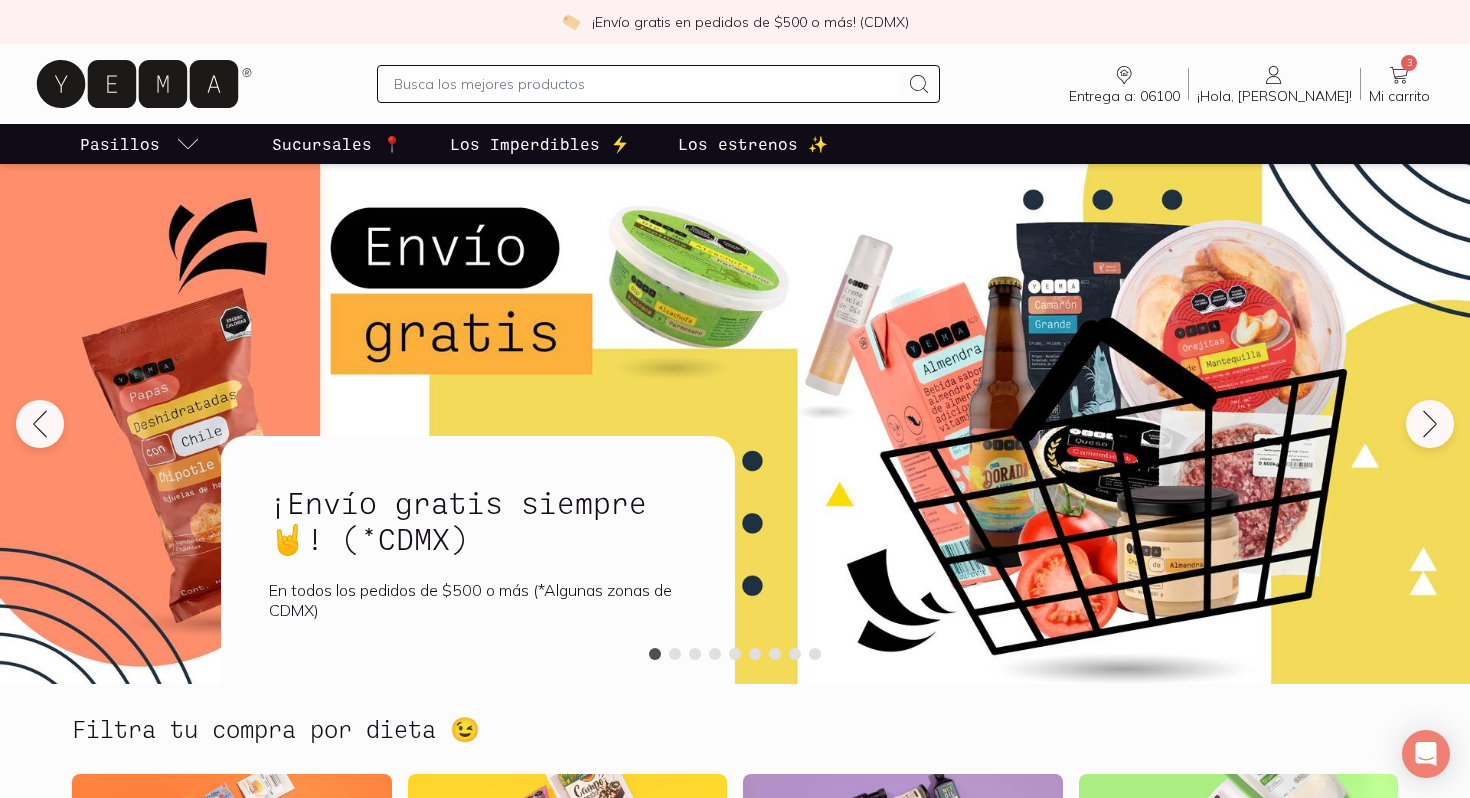 click at bounding box center (646, 84) 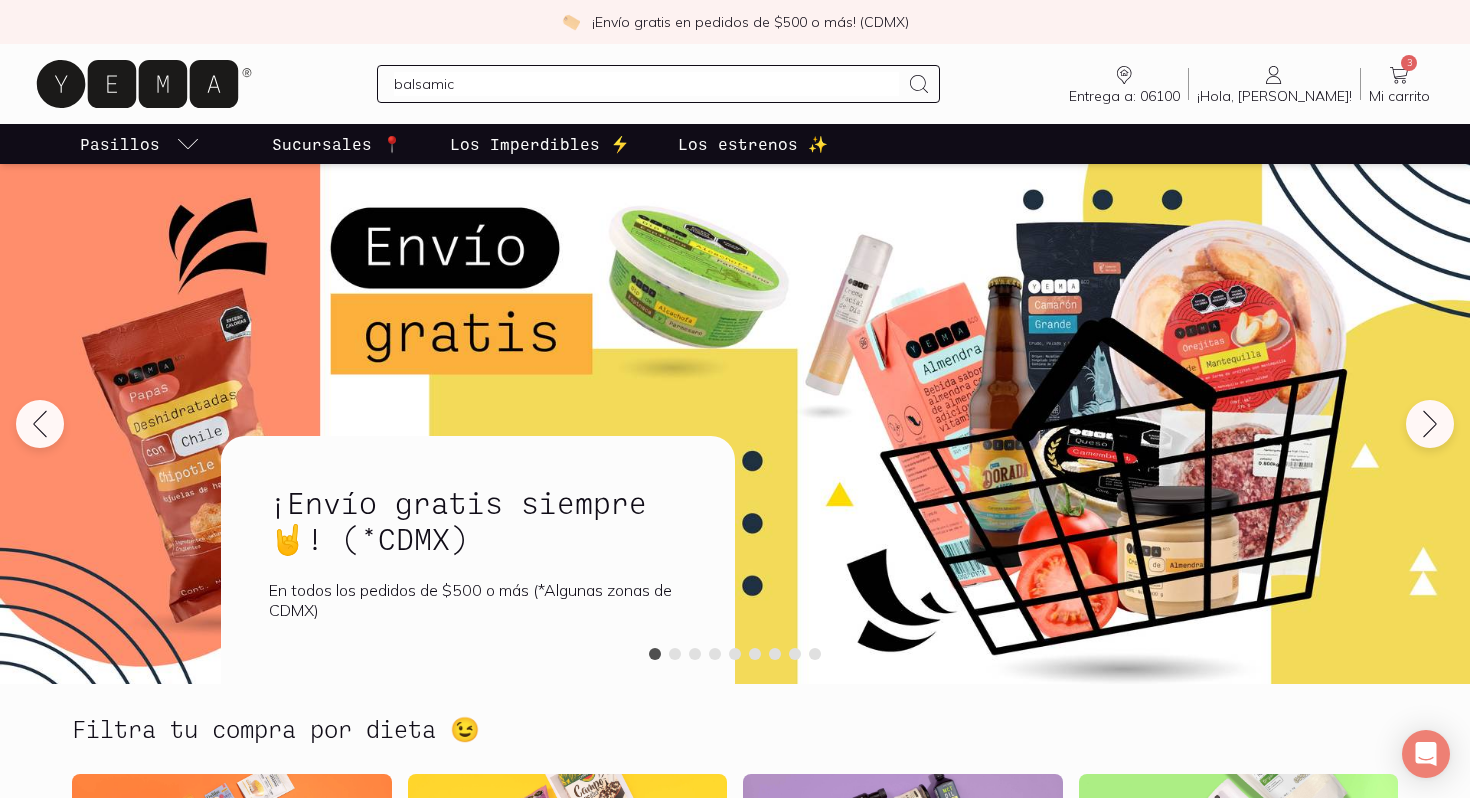 type on "balsamico" 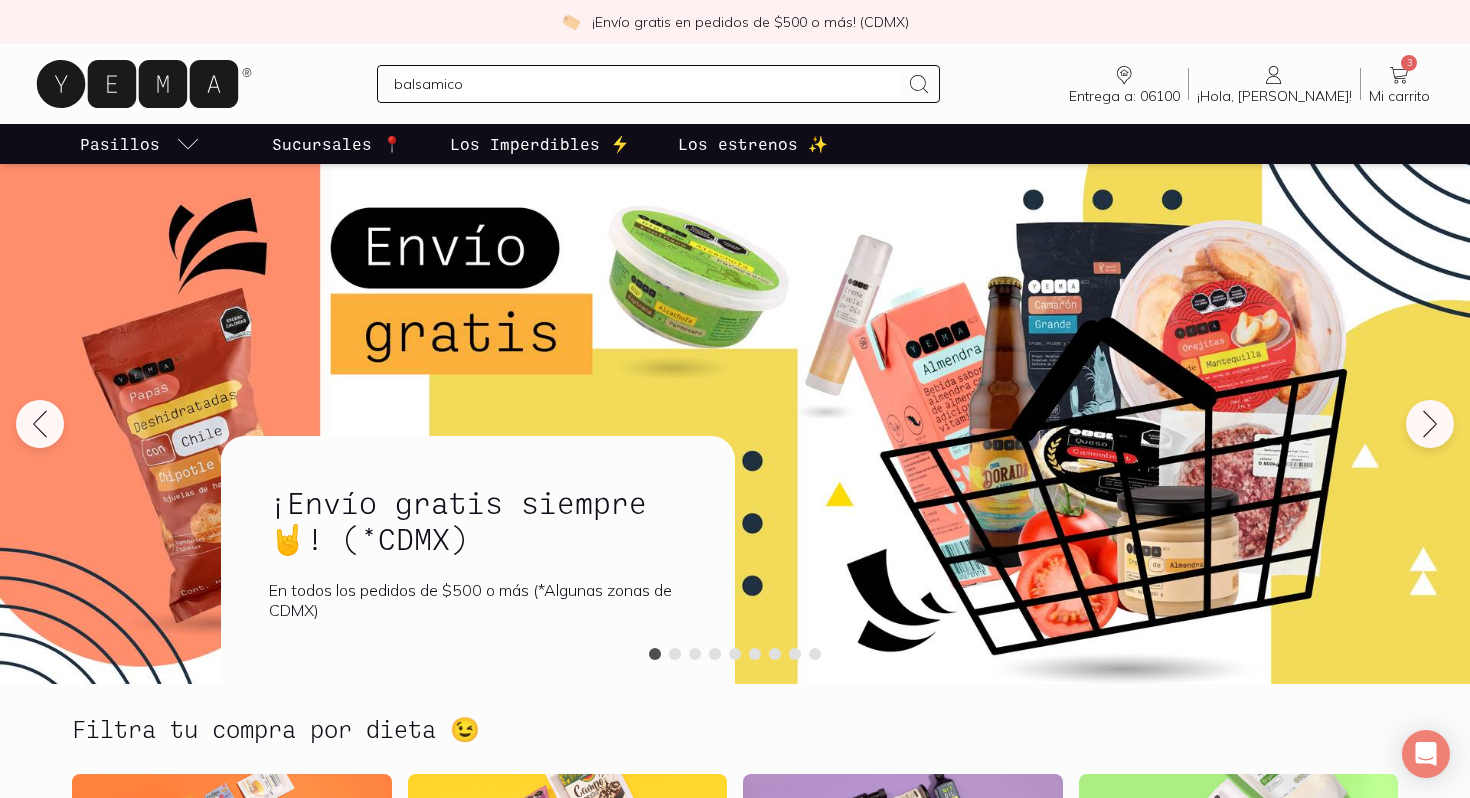 type 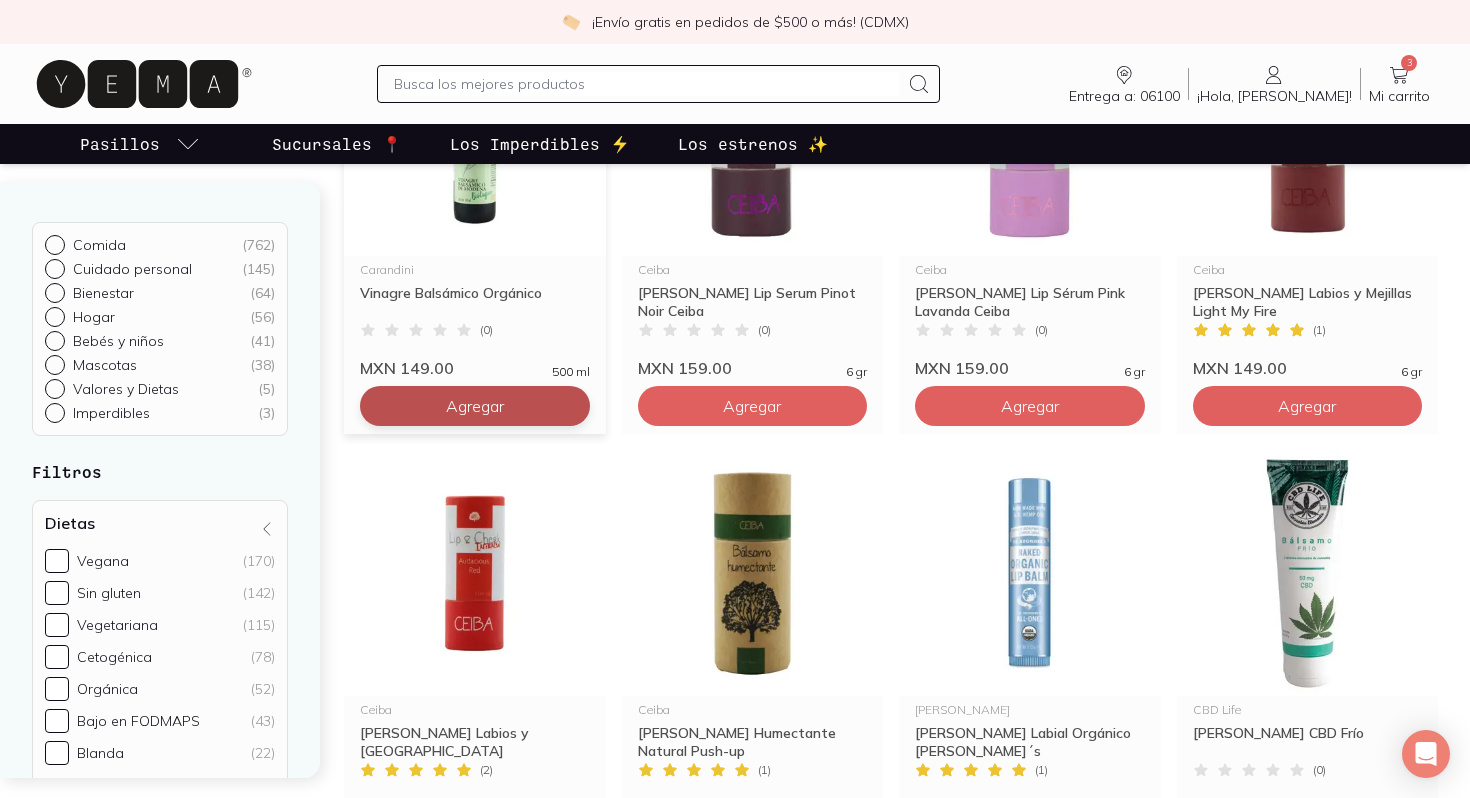 scroll, scrollTop: 372, scrollLeft: 0, axis: vertical 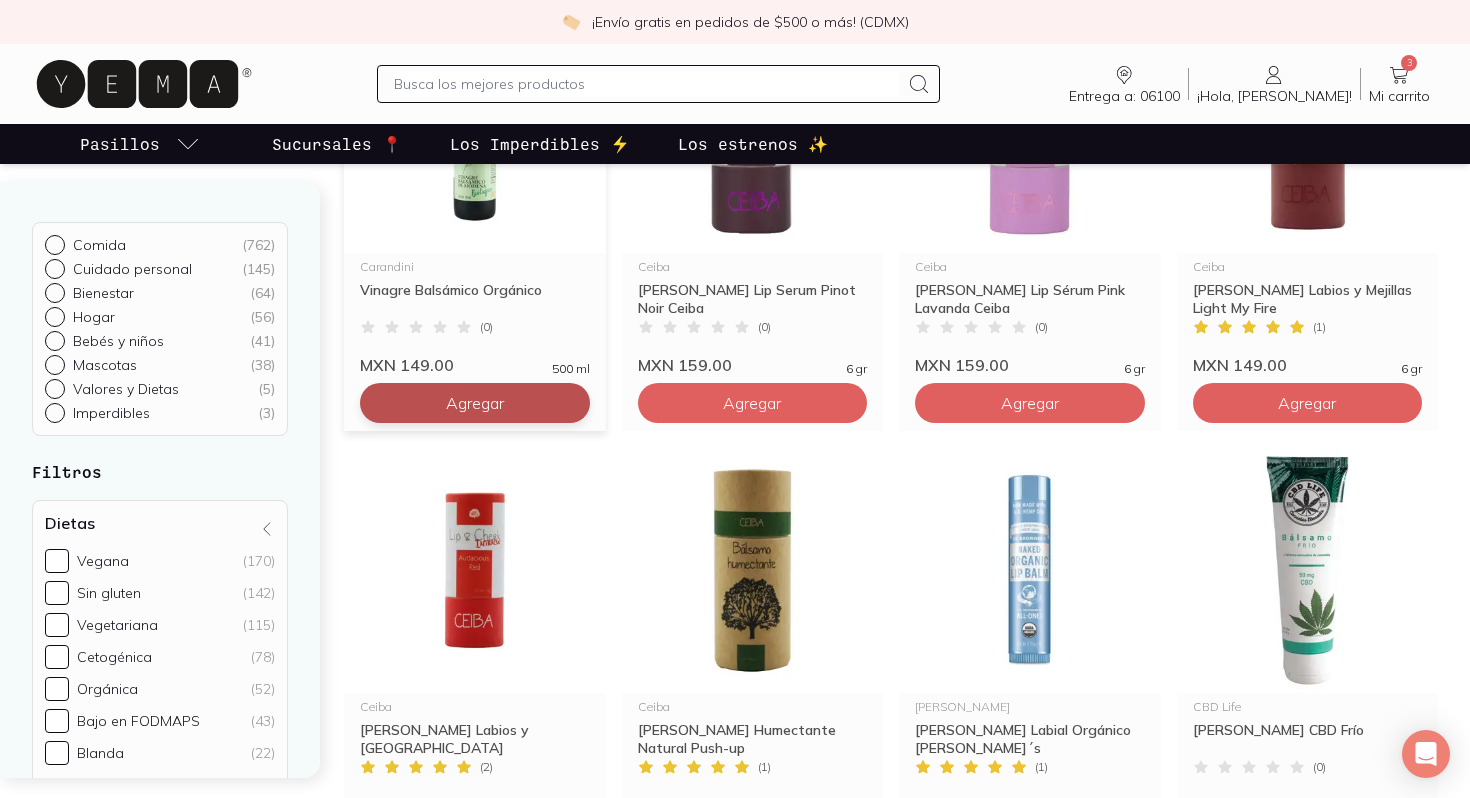 click on "Agregar" at bounding box center (475, 403) 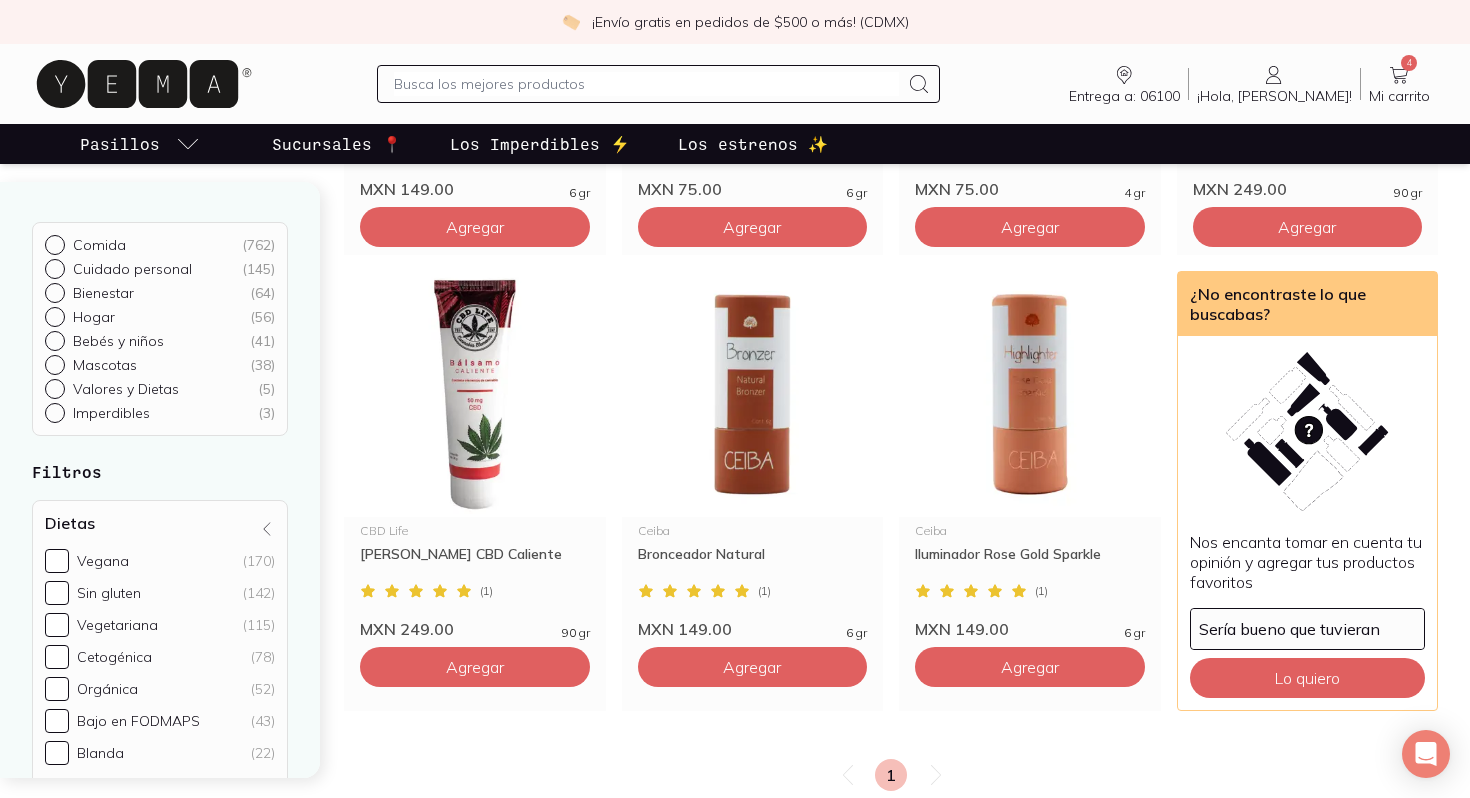 scroll, scrollTop: 993, scrollLeft: 0, axis: vertical 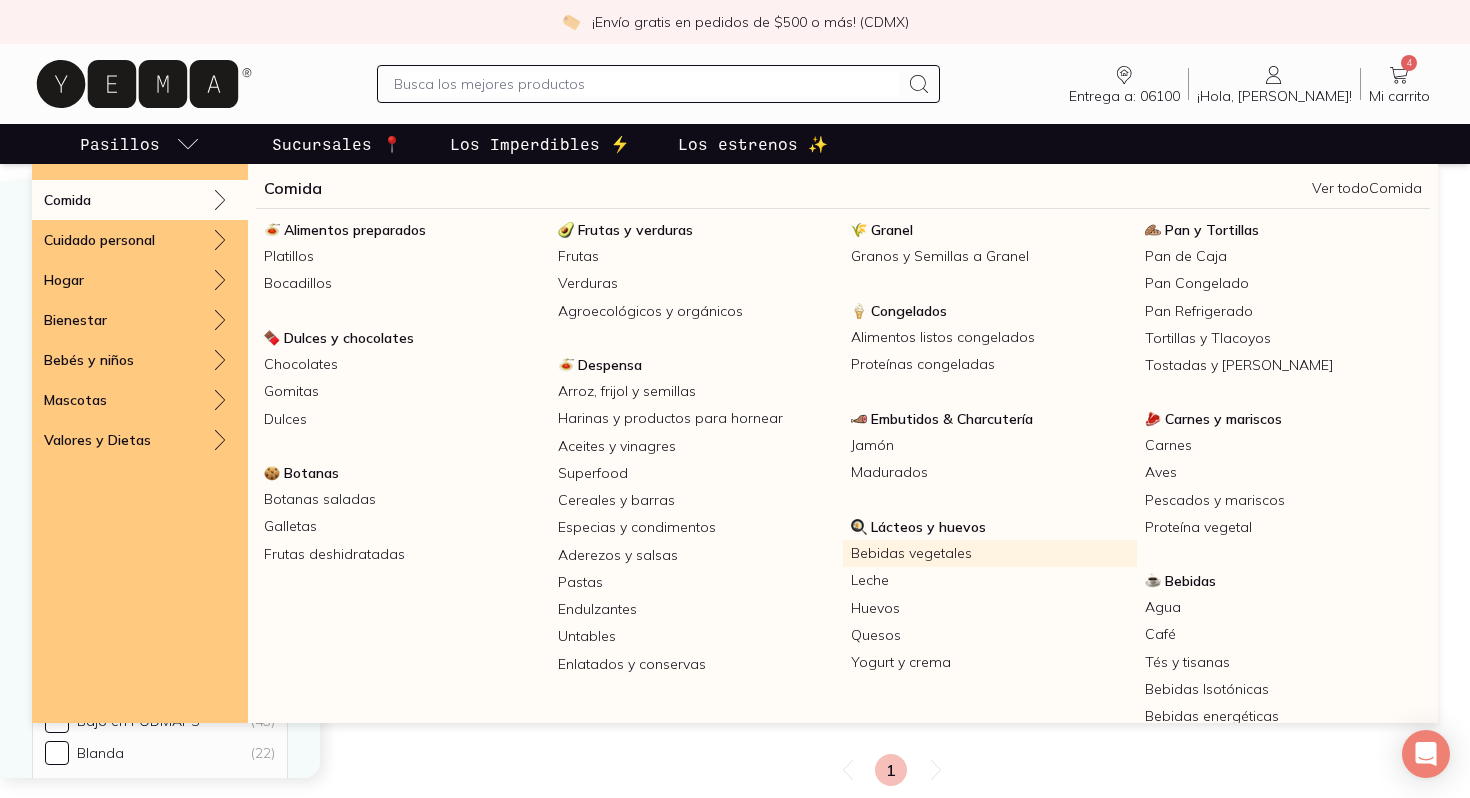 click on "Bebidas vegetales" at bounding box center [990, 553] 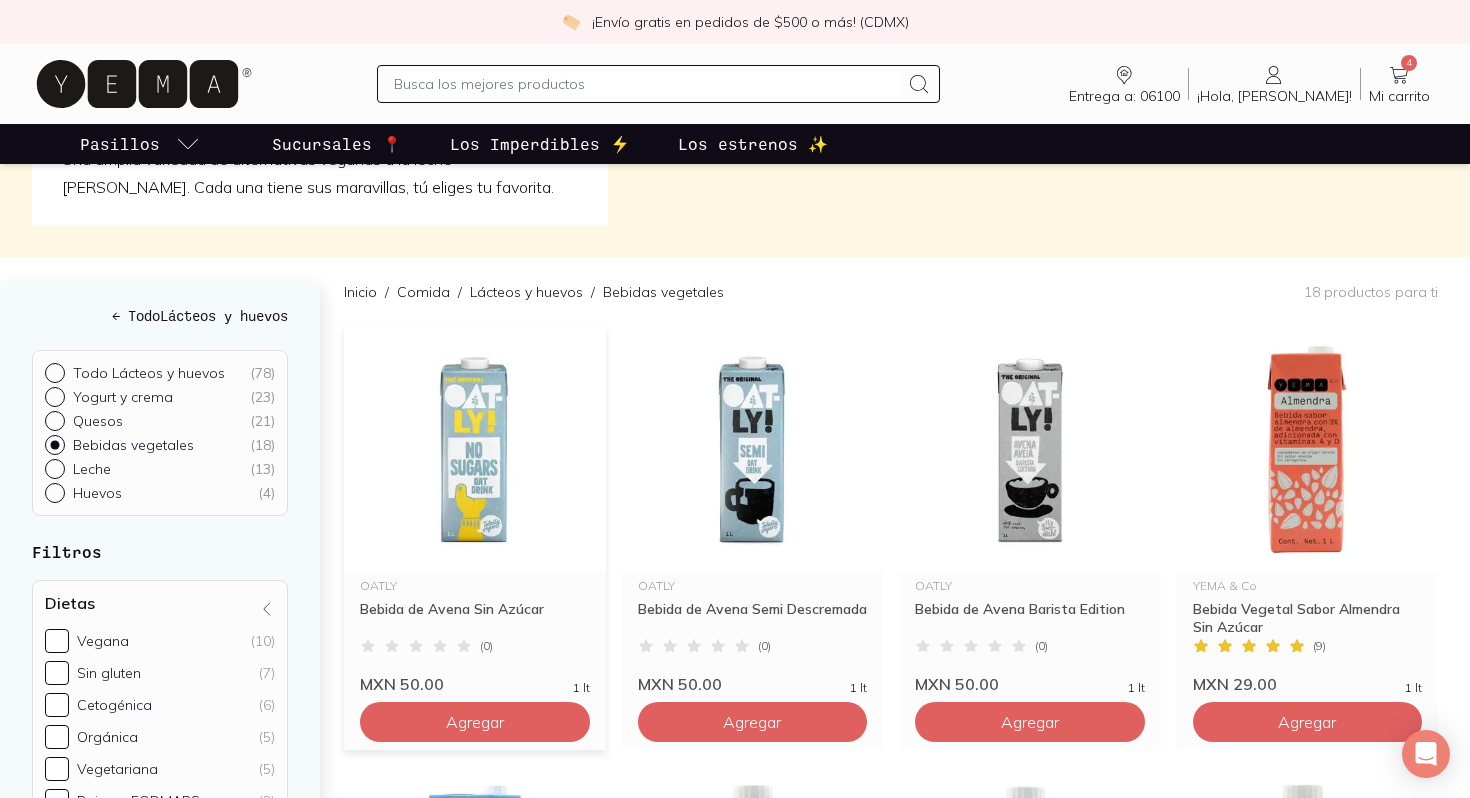 scroll, scrollTop: 146, scrollLeft: 0, axis: vertical 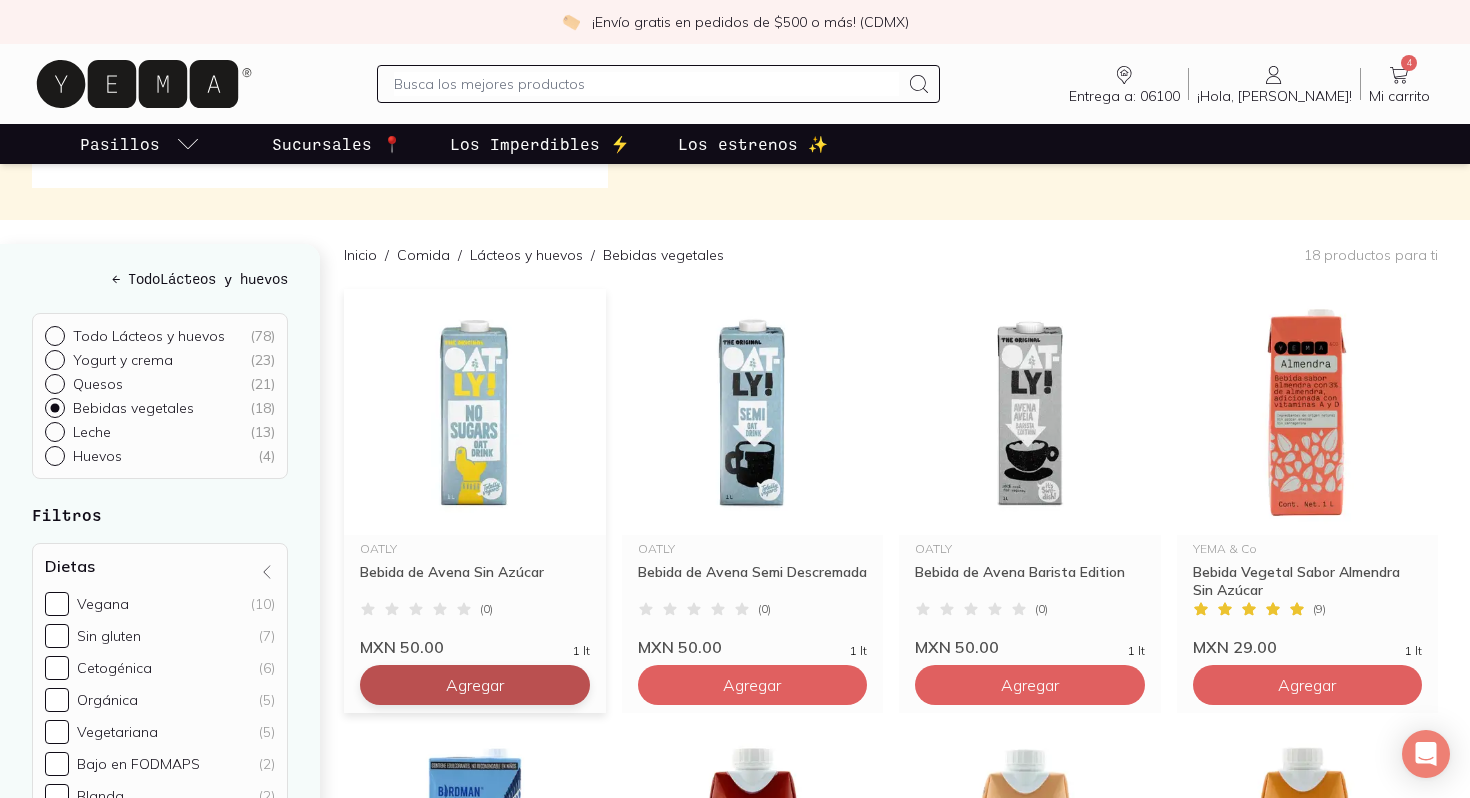 click on "Agregar" at bounding box center (475, 685) 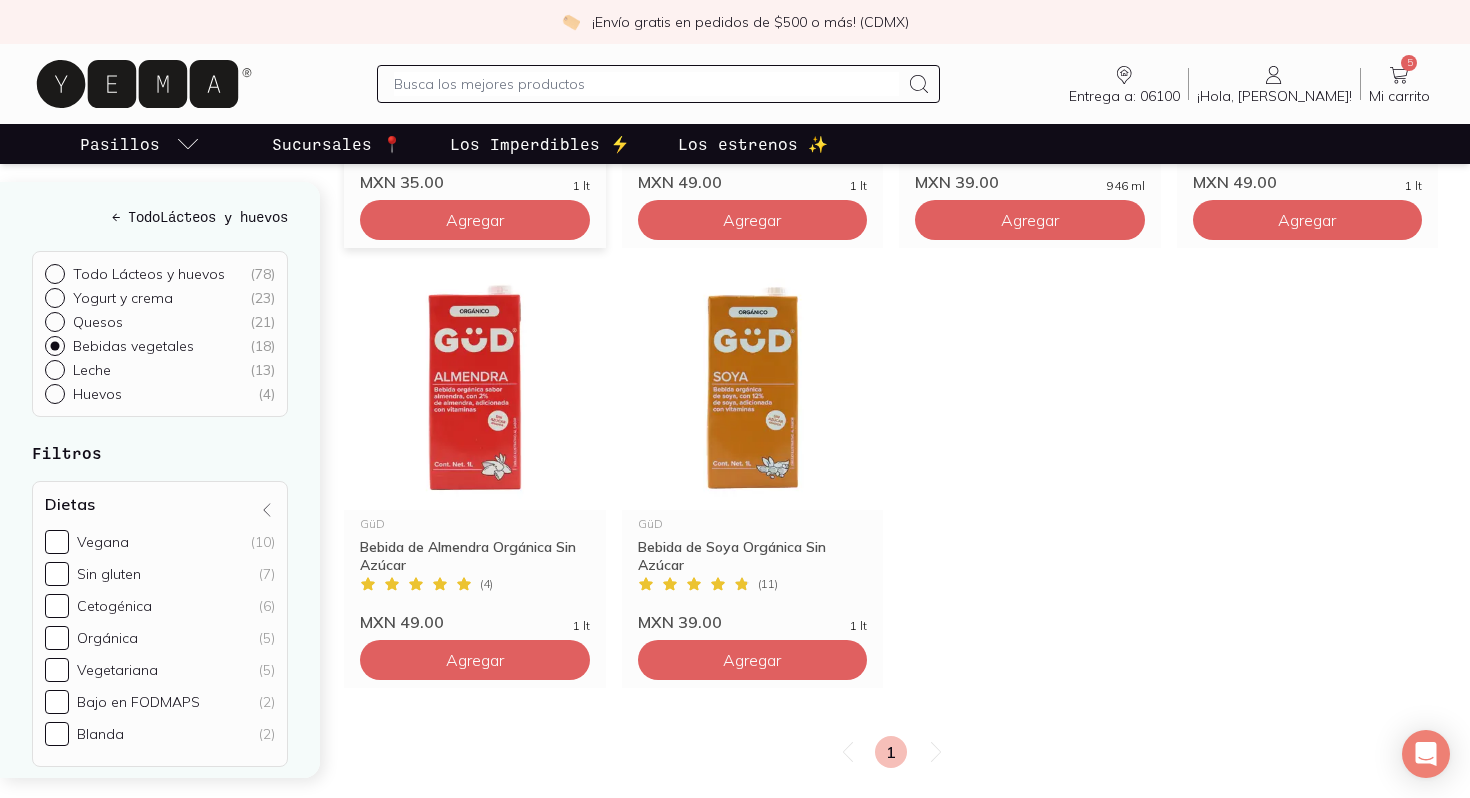scroll, scrollTop: 1958, scrollLeft: 0, axis: vertical 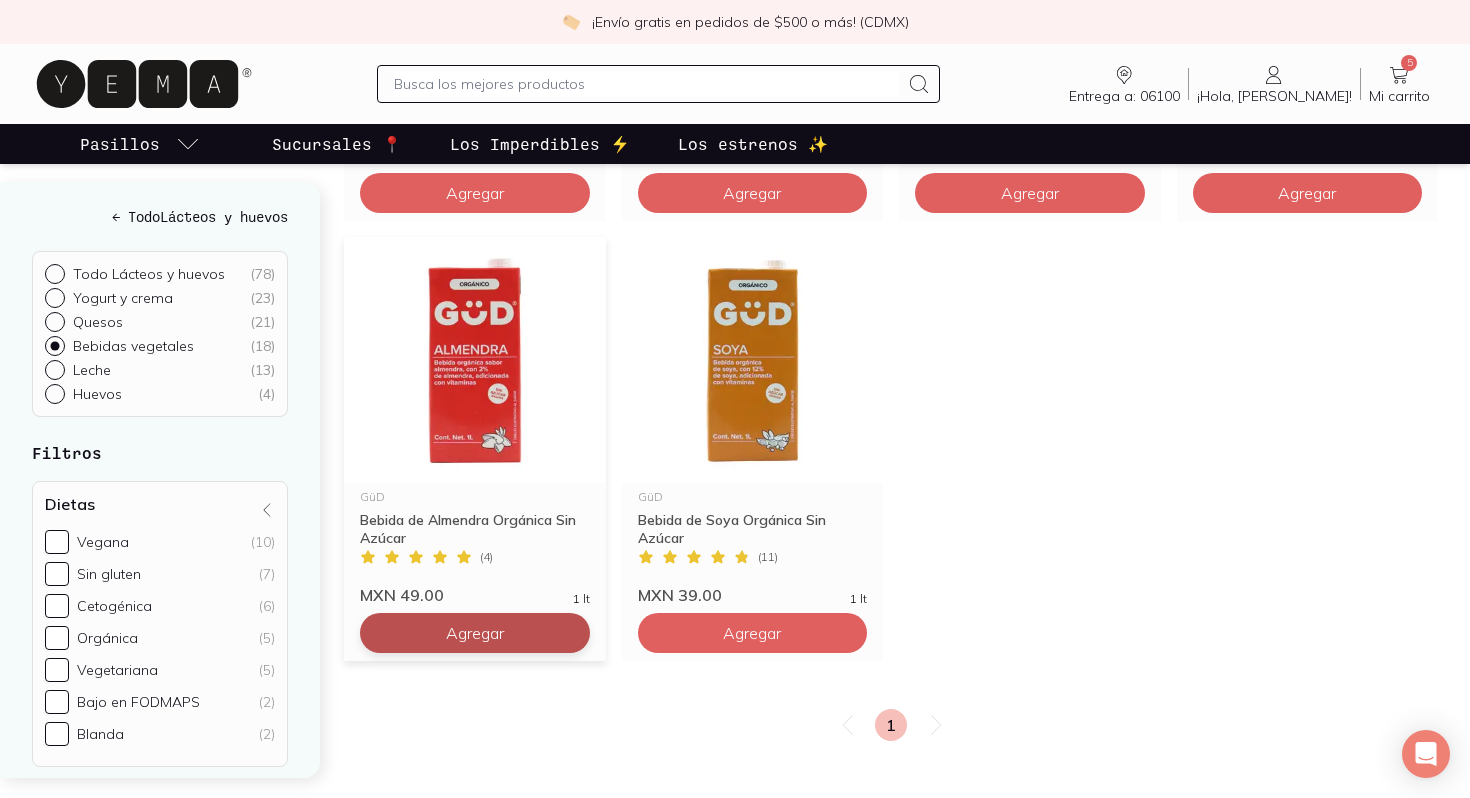 click on "Agregar" at bounding box center [753, -1127] 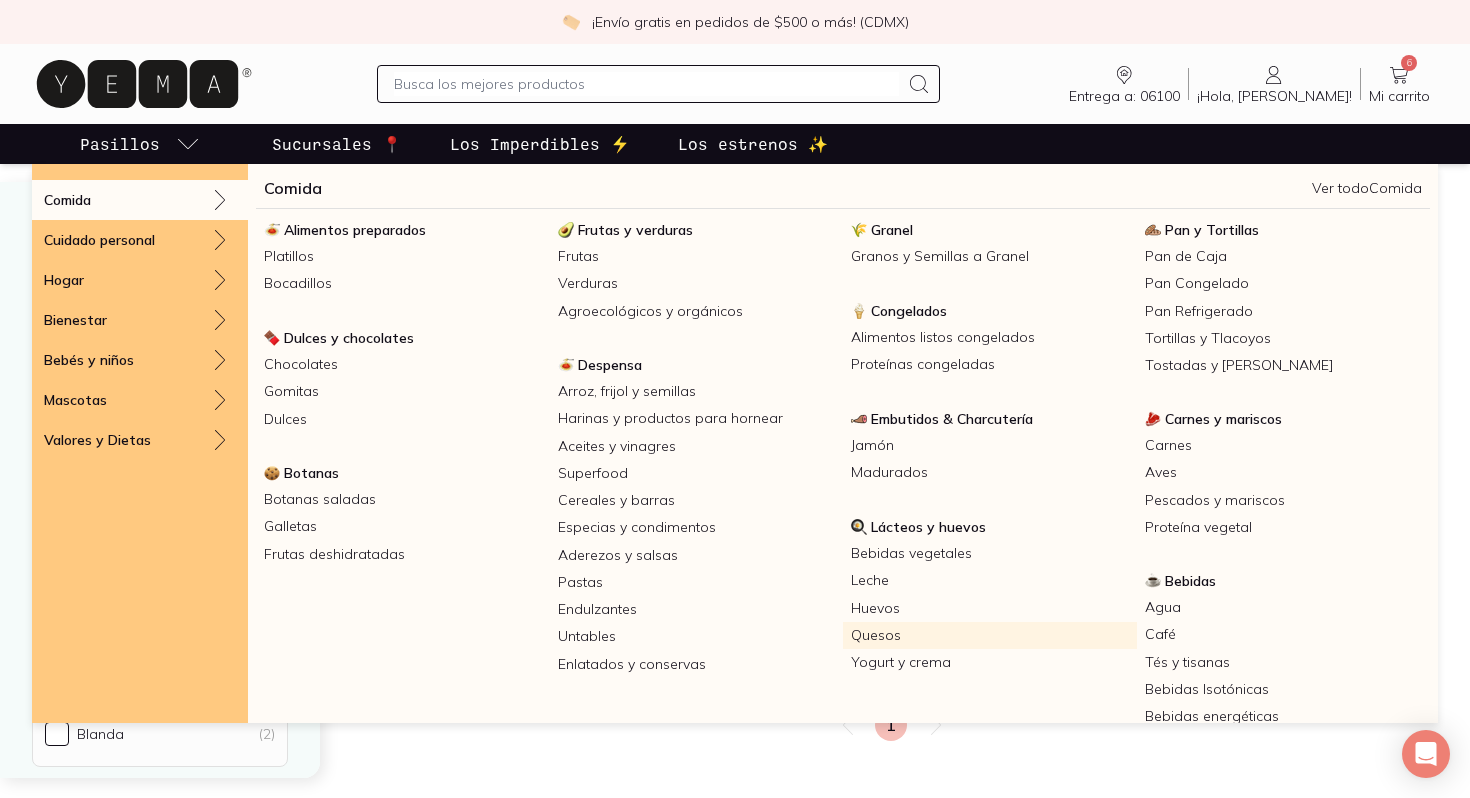 click on "Quesos" at bounding box center [990, 635] 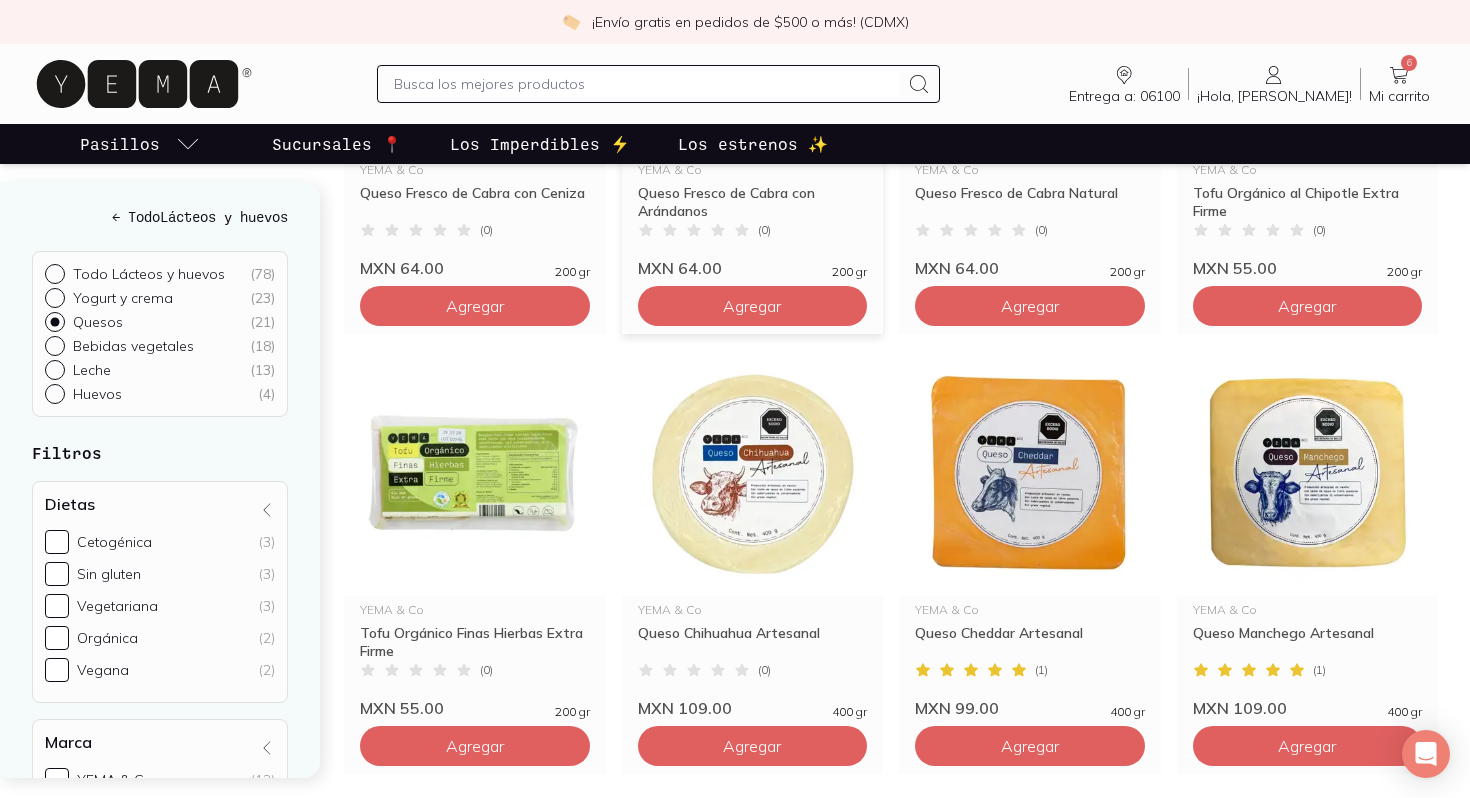 scroll, scrollTop: 664, scrollLeft: 0, axis: vertical 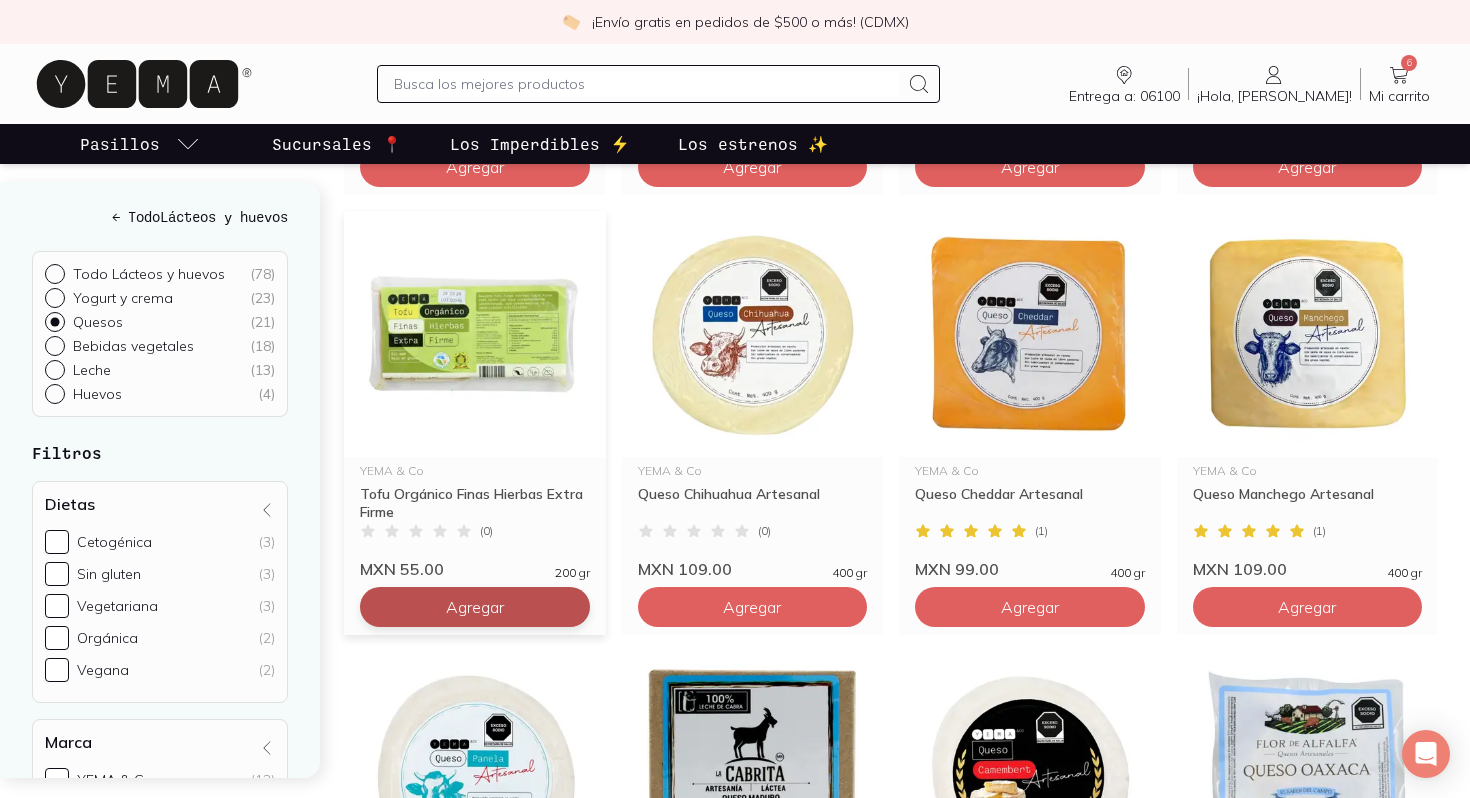 click on "Agregar" at bounding box center [475, 167] 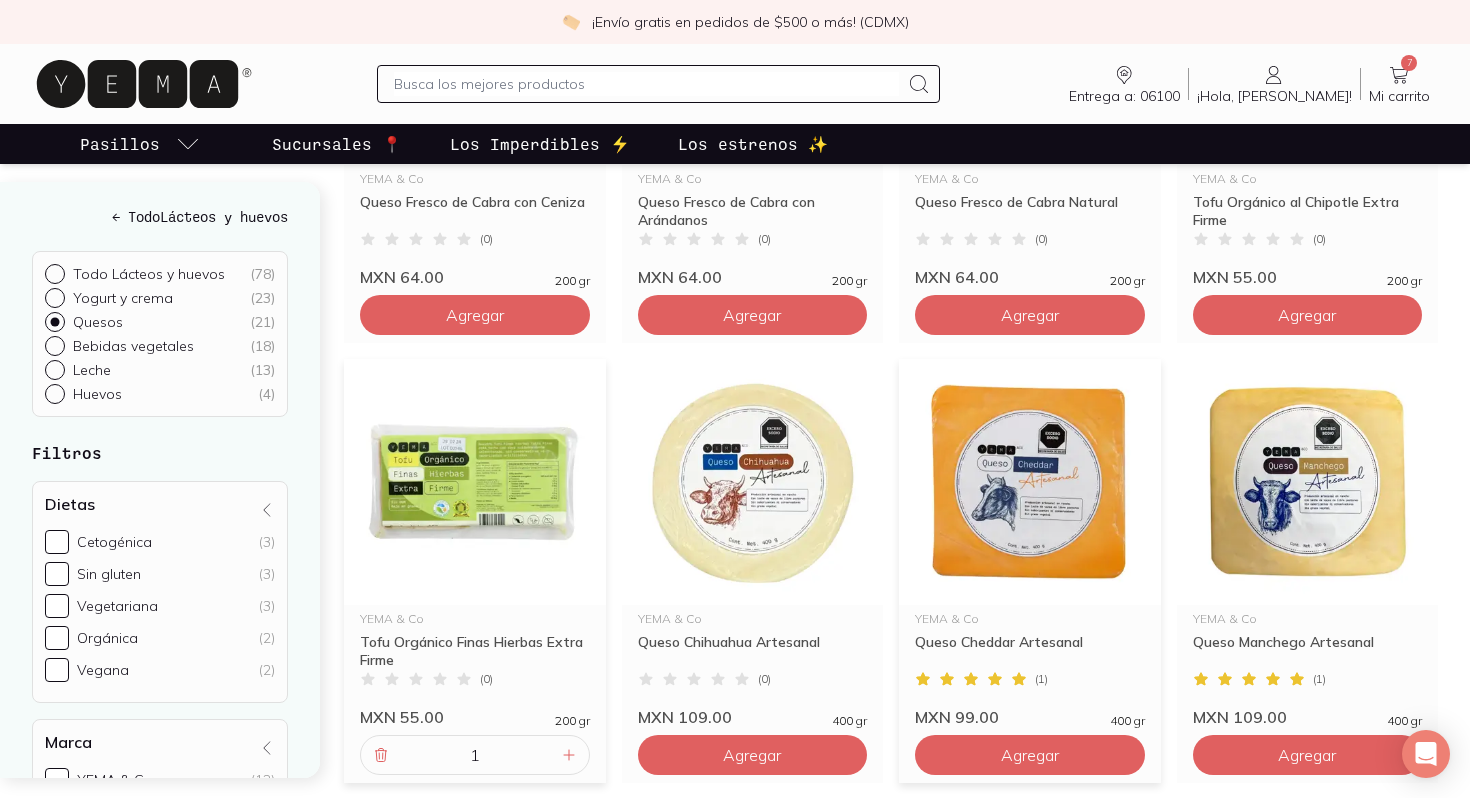 scroll, scrollTop: 464, scrollLeft: 0, axis: vertical 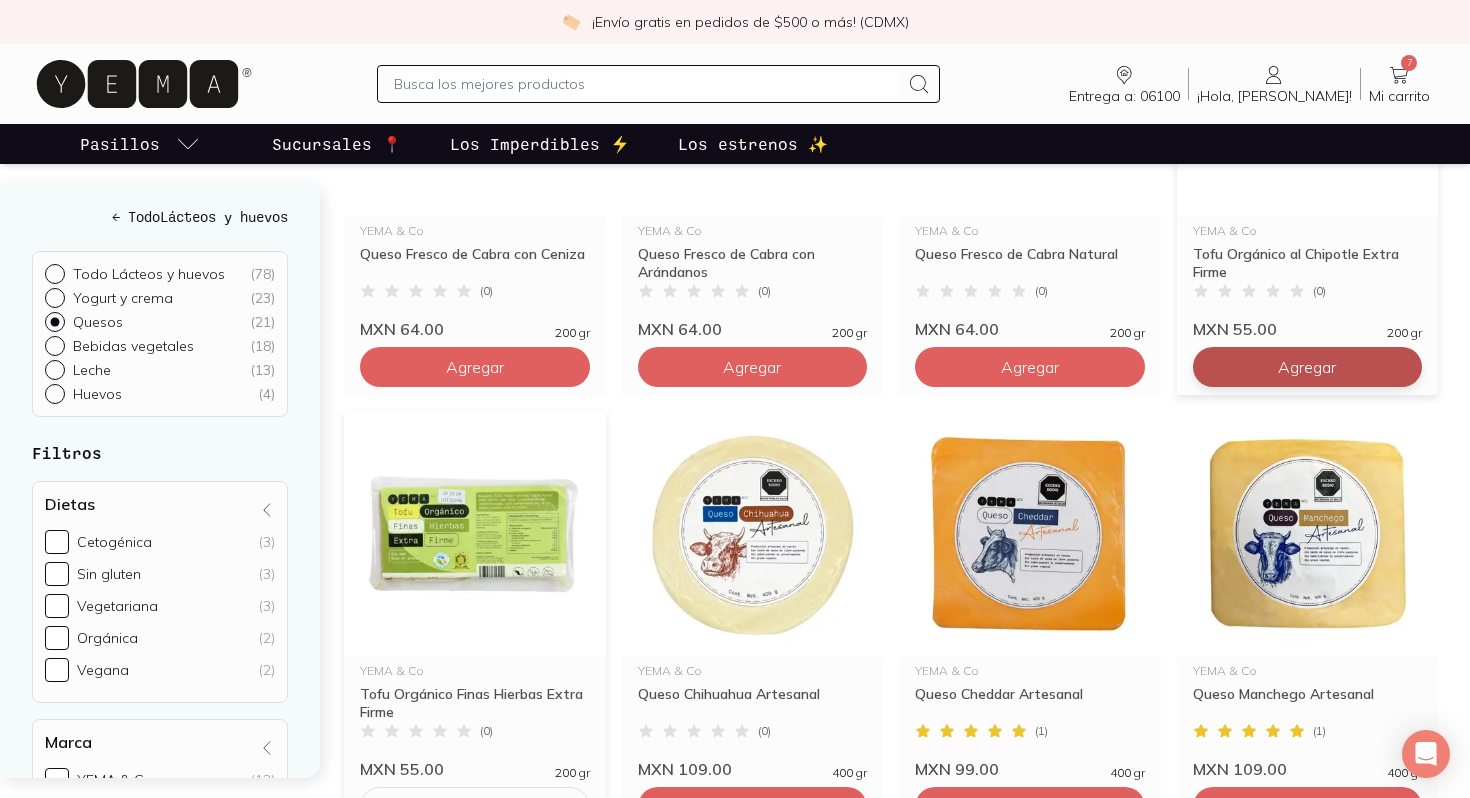click on "Agregar" at bounding box center [475, 367] 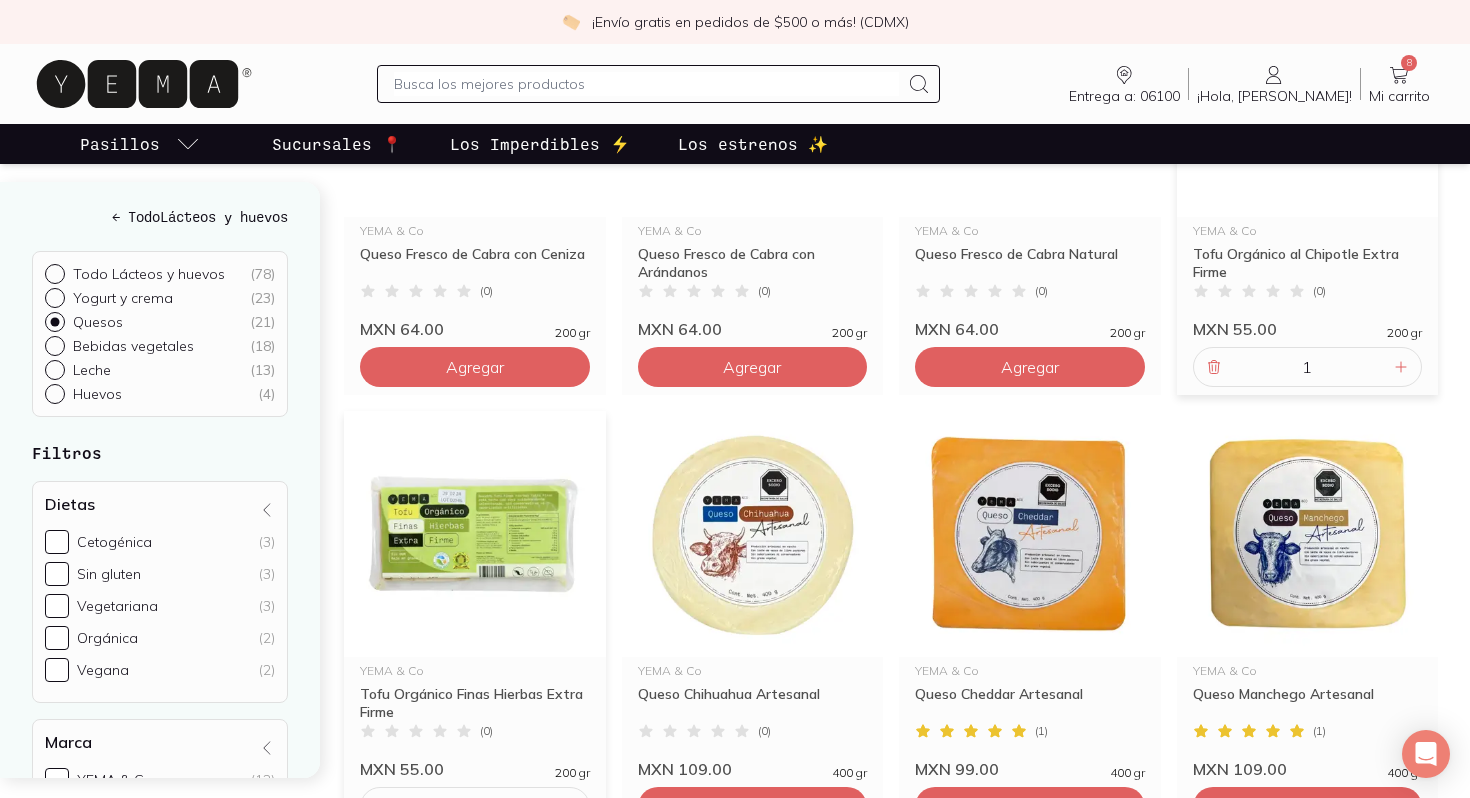 click 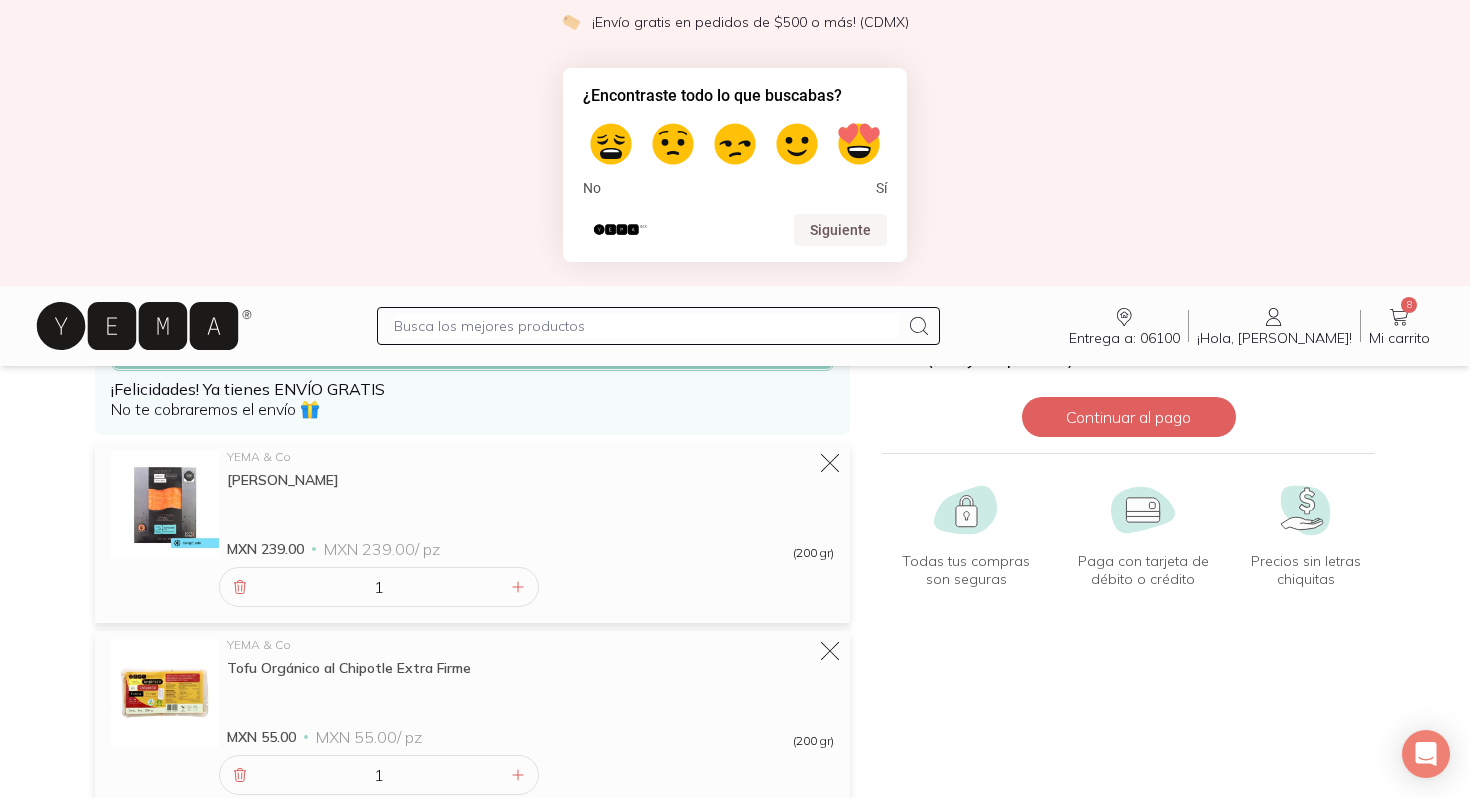 scroll, scrollTop: 79, scrollLeft: 0, axis: vertical 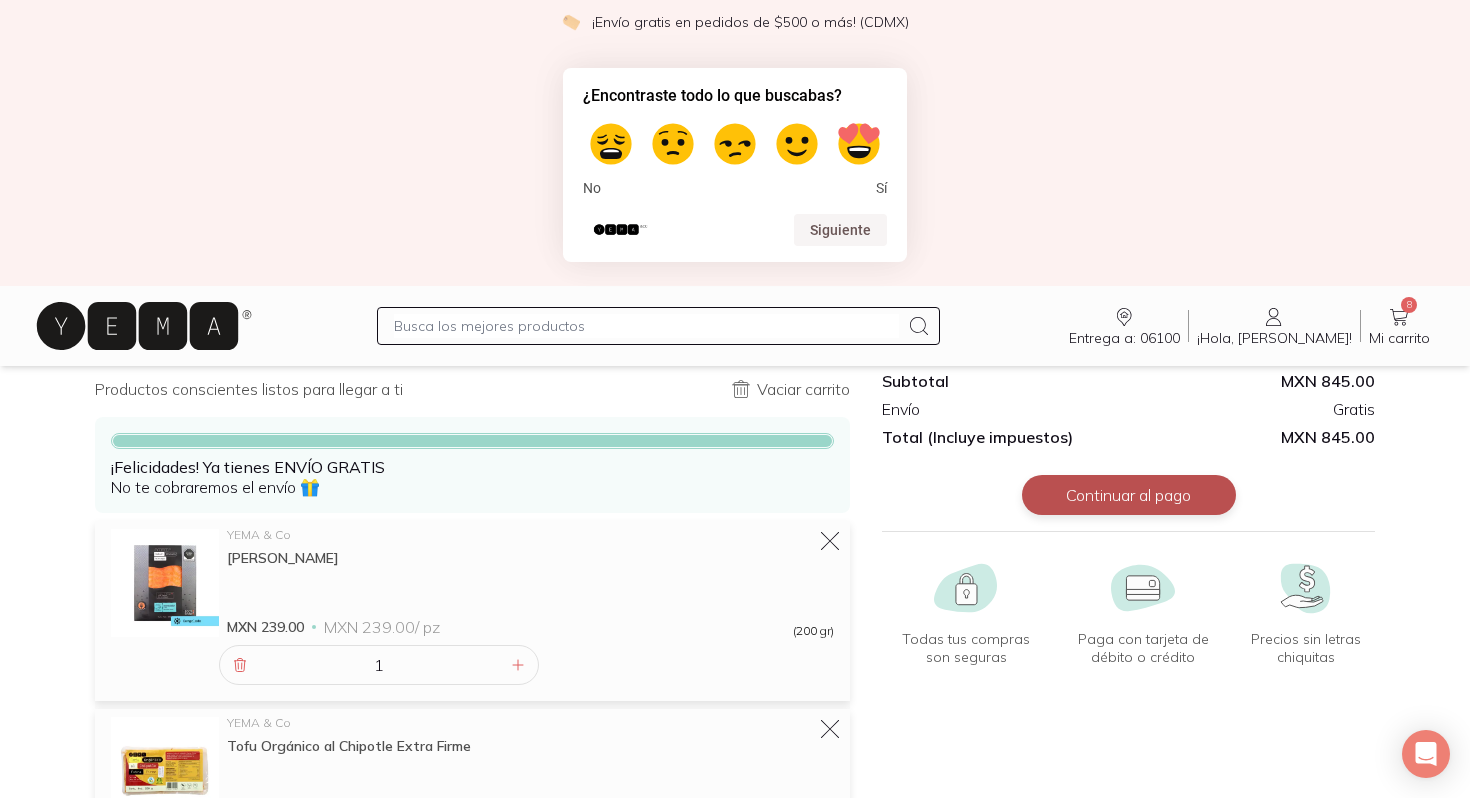 click on "Continuar al pago" at bounding box center [1129, 495] 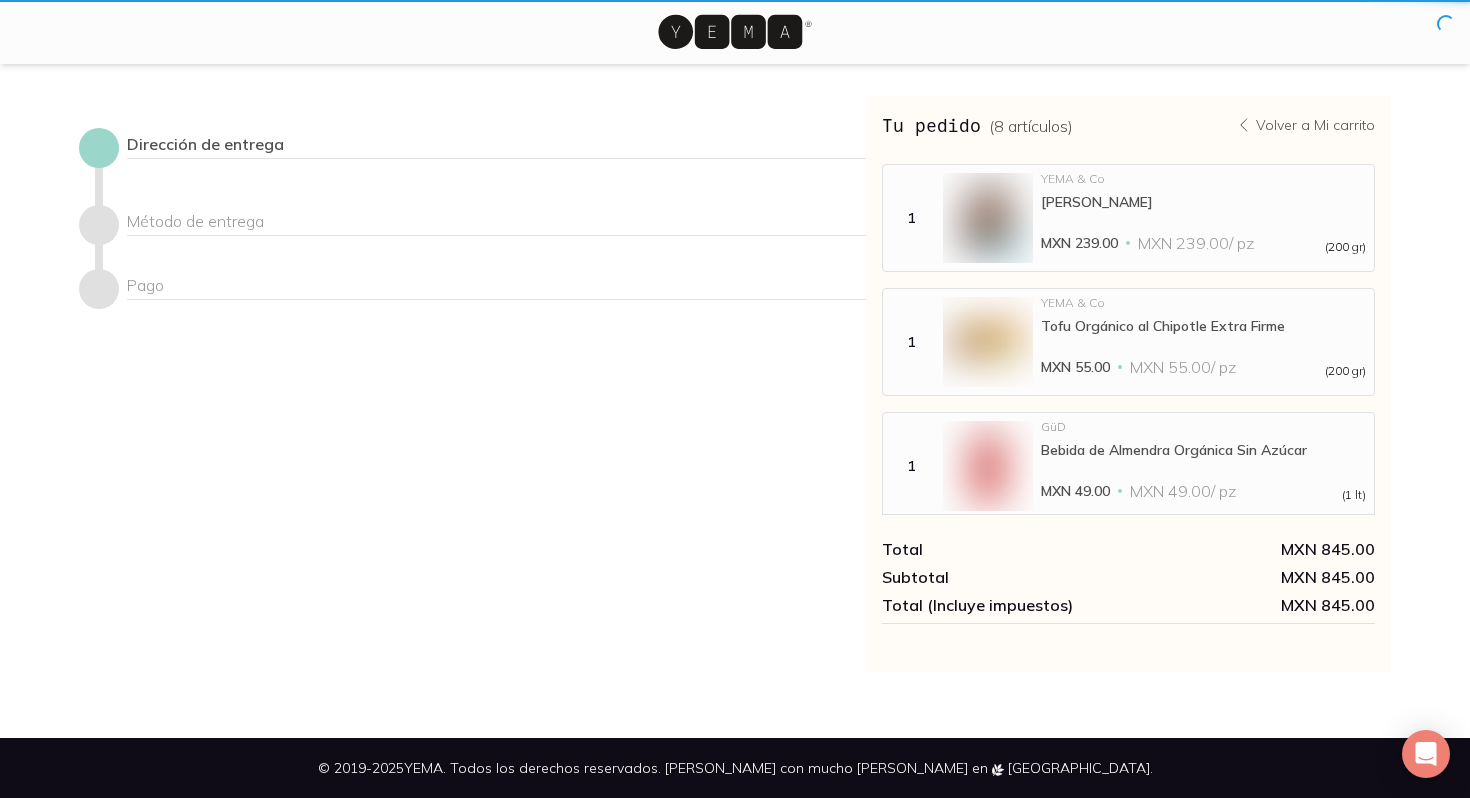 scroll, scrollTop: 0, scrollLeft: 0, axis: both 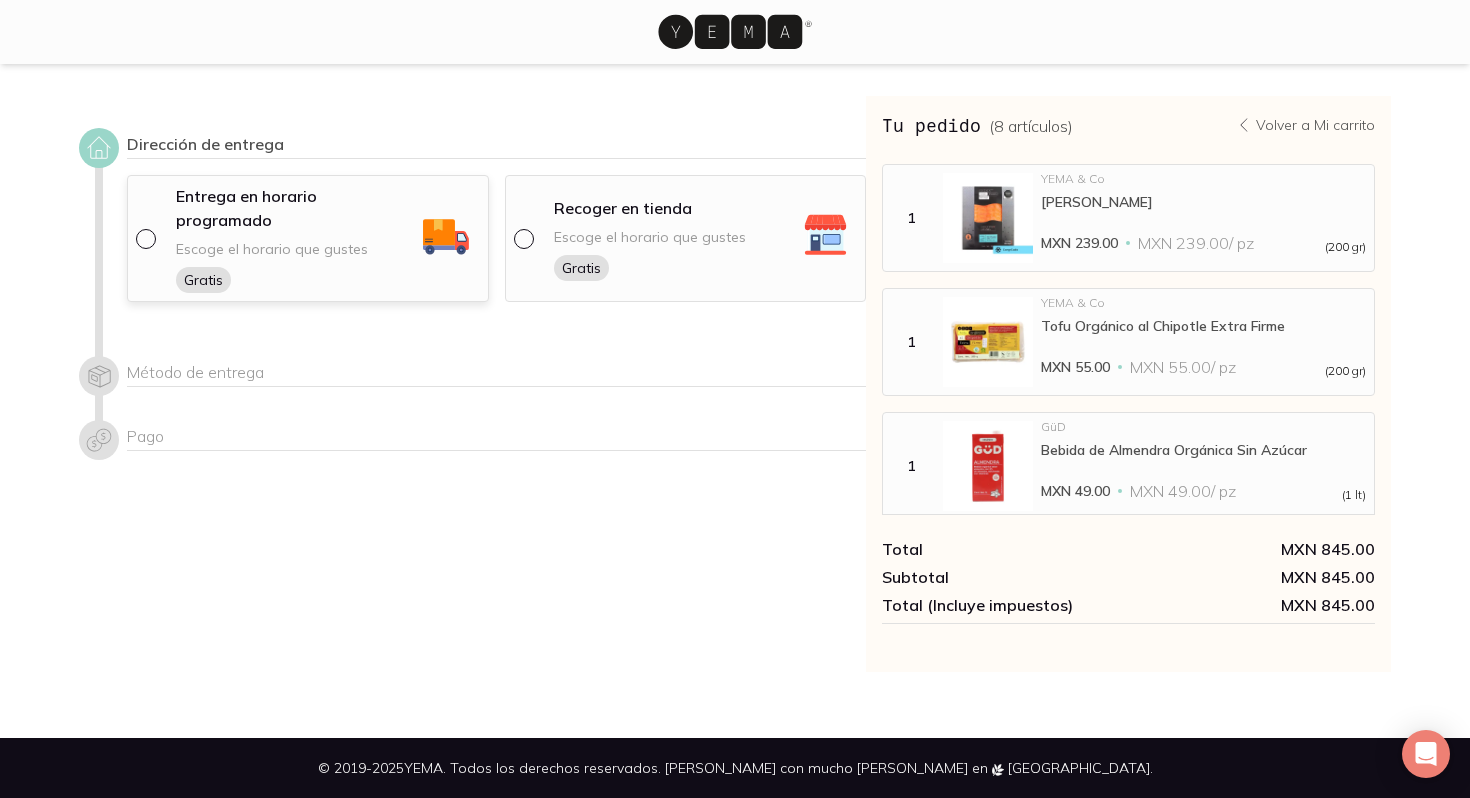 click on "Entrega en horario programado Escoge el horario que gustes Gratis" at bounding box center (296, 238) 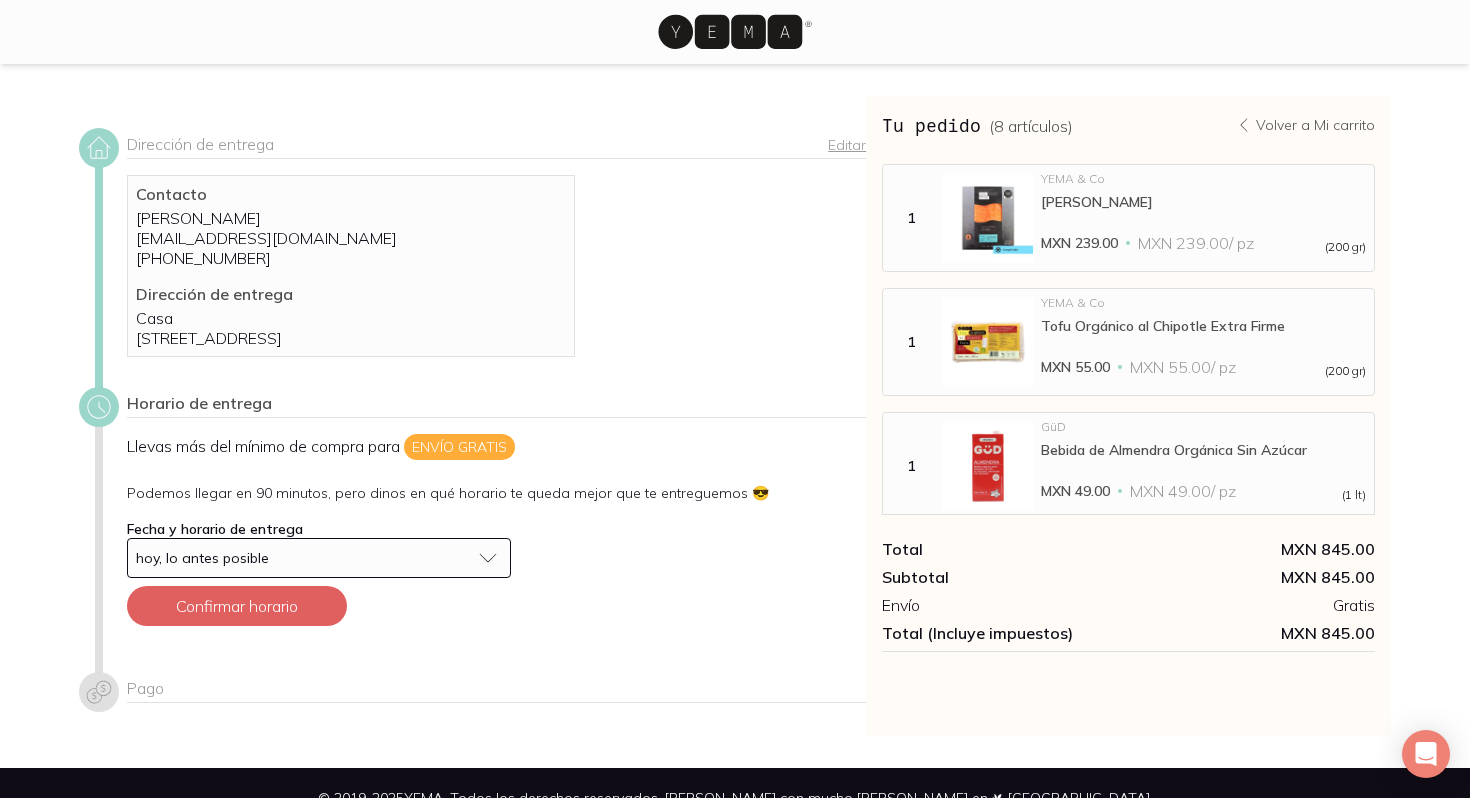click on "hoy, lo antes posible" at bounding box center (303, 558) 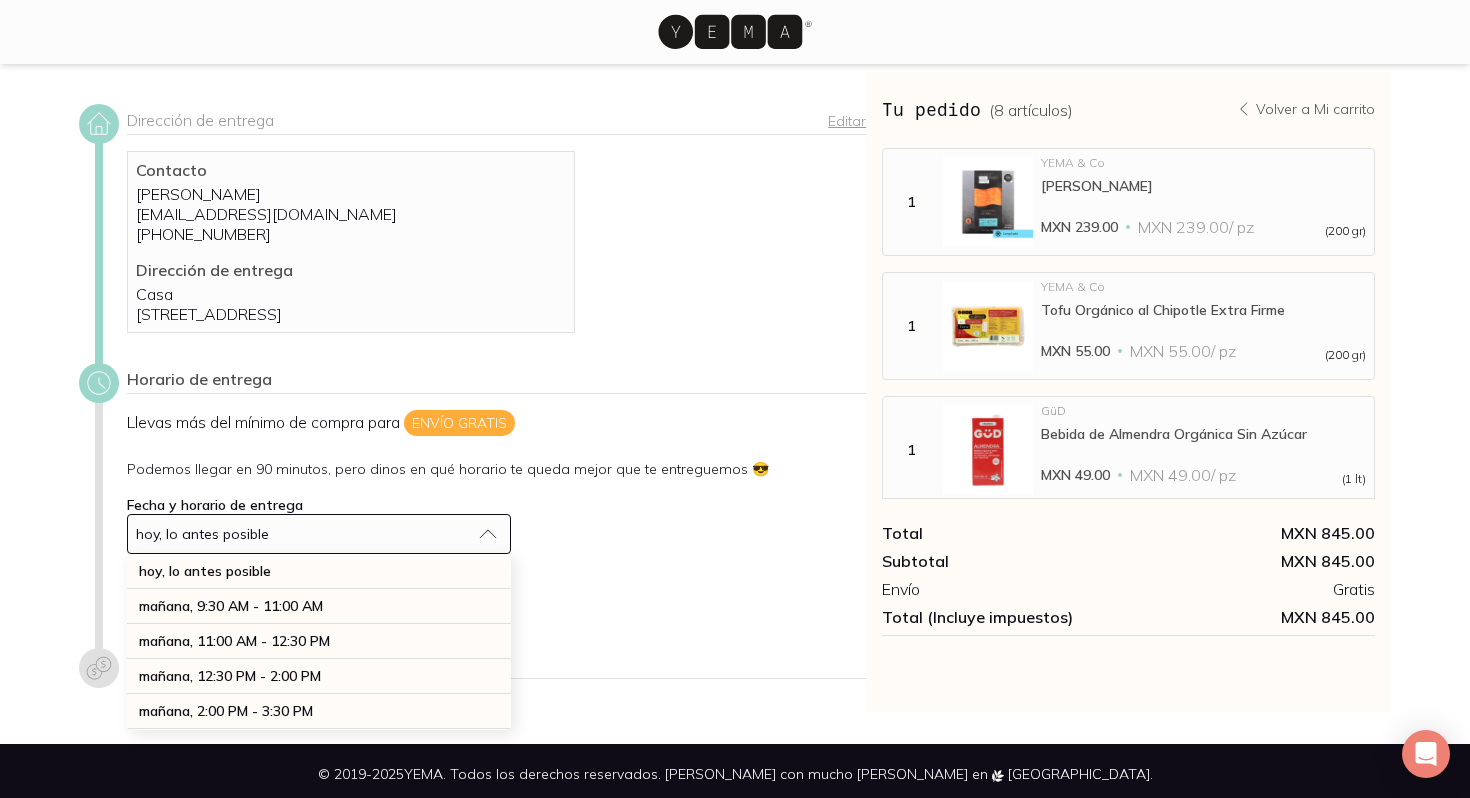 scroll, scrollTop: 34, scrollLeft: 0, axis: vertical 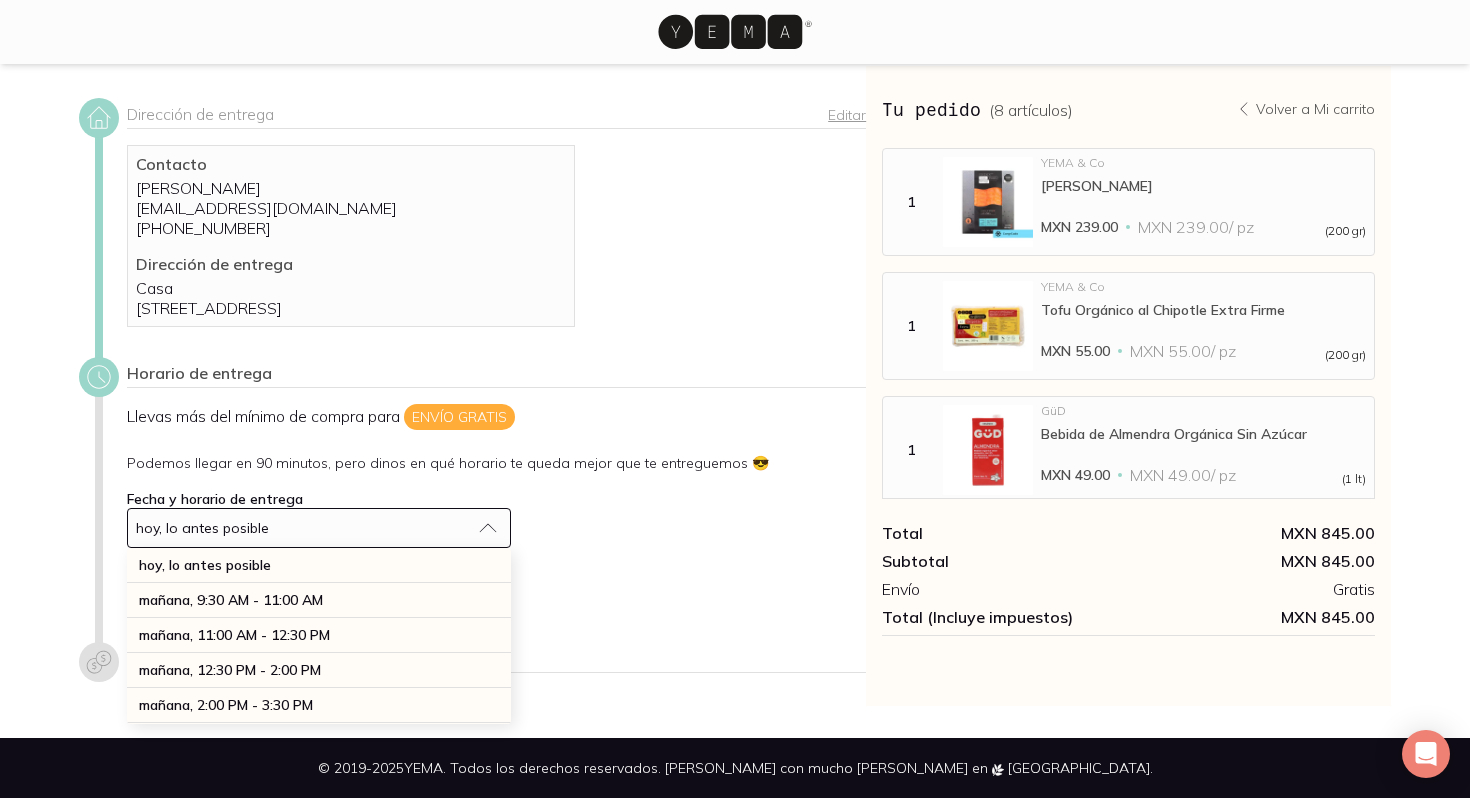 click on "Llevas más del mínimo de compra para   Envío gratis Podemos llegar en 90 minutos, pero dinos en qué horario te queda mejor que te entreguemos   😎 Fecha y horario de entrega hoy, lo antes posible hoy, lo antes posible mañana, 9:30 AM - 11:00 AM mañana, 11:00 AM - 12:30 PM mañana, 12:30 PM - 2:00 PM mañana, 2:00 PM - 3:30 PM mañana, 3:30 PM - 5:00 PM mañana, 5:00 PM - 6:30 PM mañana, 6:30 PM - 8:00 PM martes 15 de [DATE], 9:30 AM - 11:00 AM martes 15 de [DATE], 11:00 AM - 12:30 PM martes 15 de [DATE], 12:30 PM - 2:00 PM martes 15 de [DATE], 2:00 PM - 3:30 PM martes 15 de [DATE], 3:30 PM - 5:00 PM martes 15 de [DATE], 5:00 PM - 6:30 PM martes 15 de [DATE], 6:30 PM - 8:00 PM miércoles 16 de [DATE], 9:30 AM - 11:00 AM miércoles 16 de [DATE], 11:00 AM - 12:30 PM miércoles 16 de [DATE], 12:30 PM - 2:00 PM miércoles 16 de [DATE], 2:00 PM - 3:30 PM miércoles 16 de [DATE], 3:30 PM - 5:00 PM miércoles 16 de [DATE], 5:00 PM - 6:30 PM miércoles 16 de [DATE], 6:30 PM - 8:00 PM Confirmar horario" at bounding box center (496, 508) 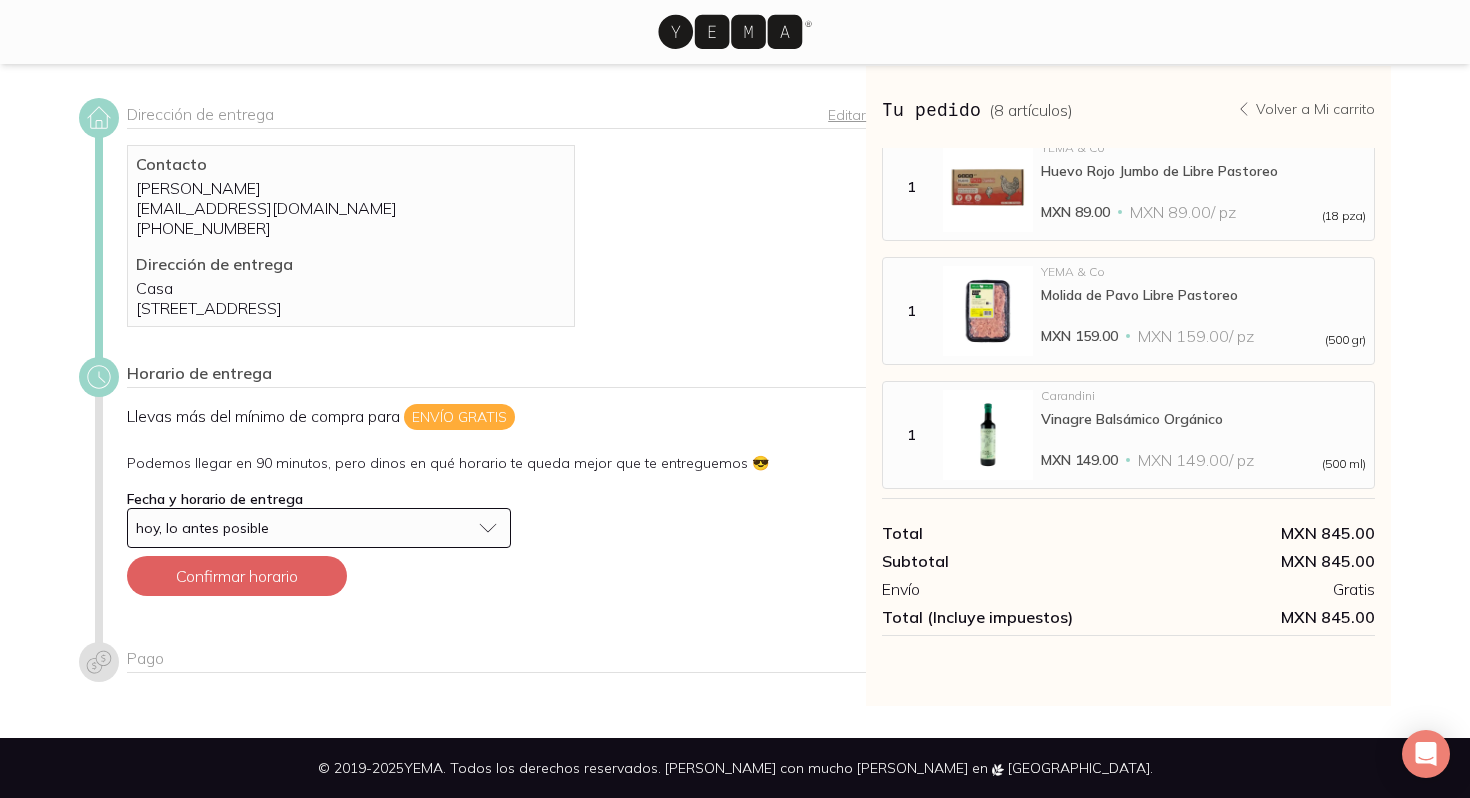 scroll, scrollTop: 642, scrollLeft: 0, axis: vertical 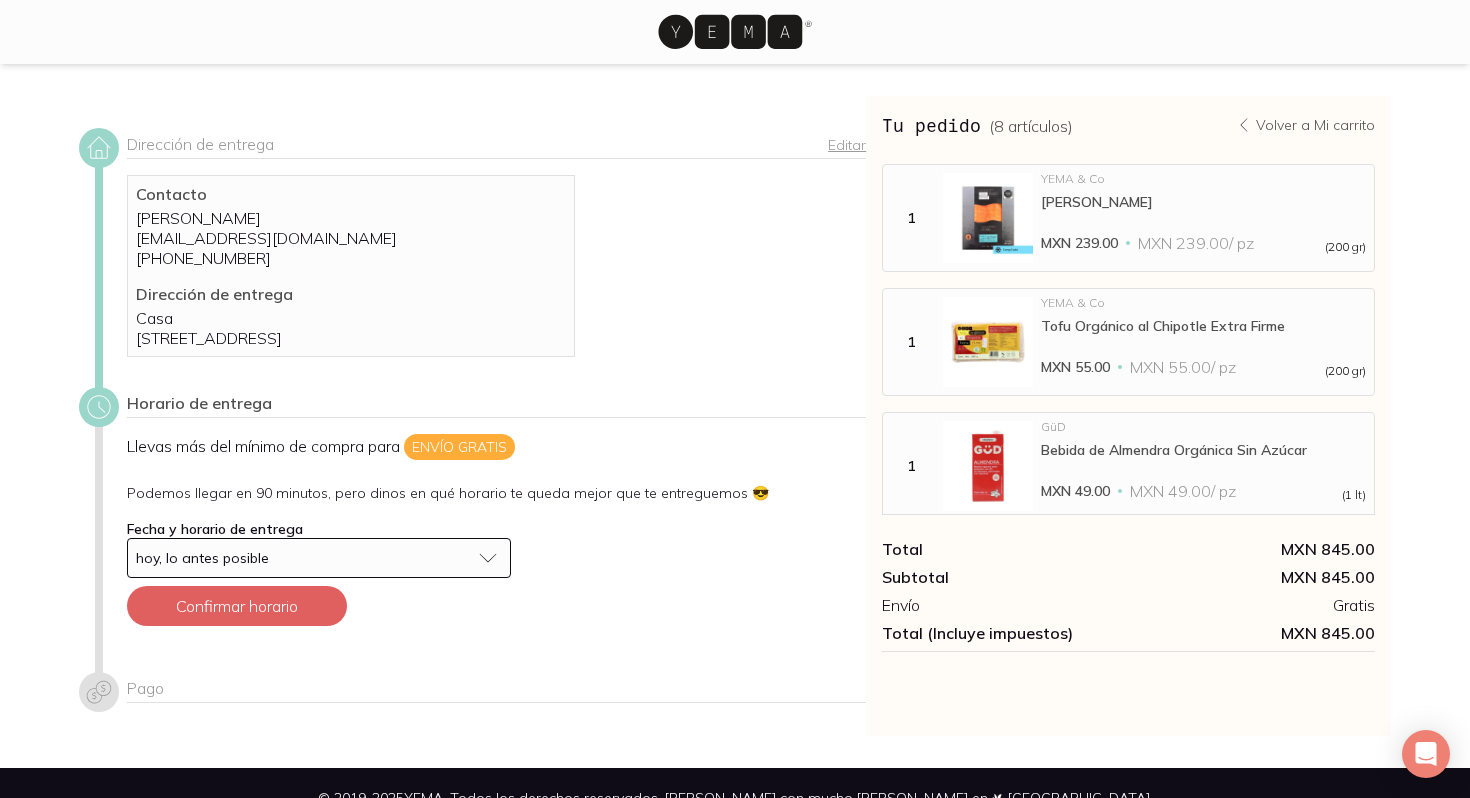click on "hoy, lo antes posible" at bounding box center (303, 558) 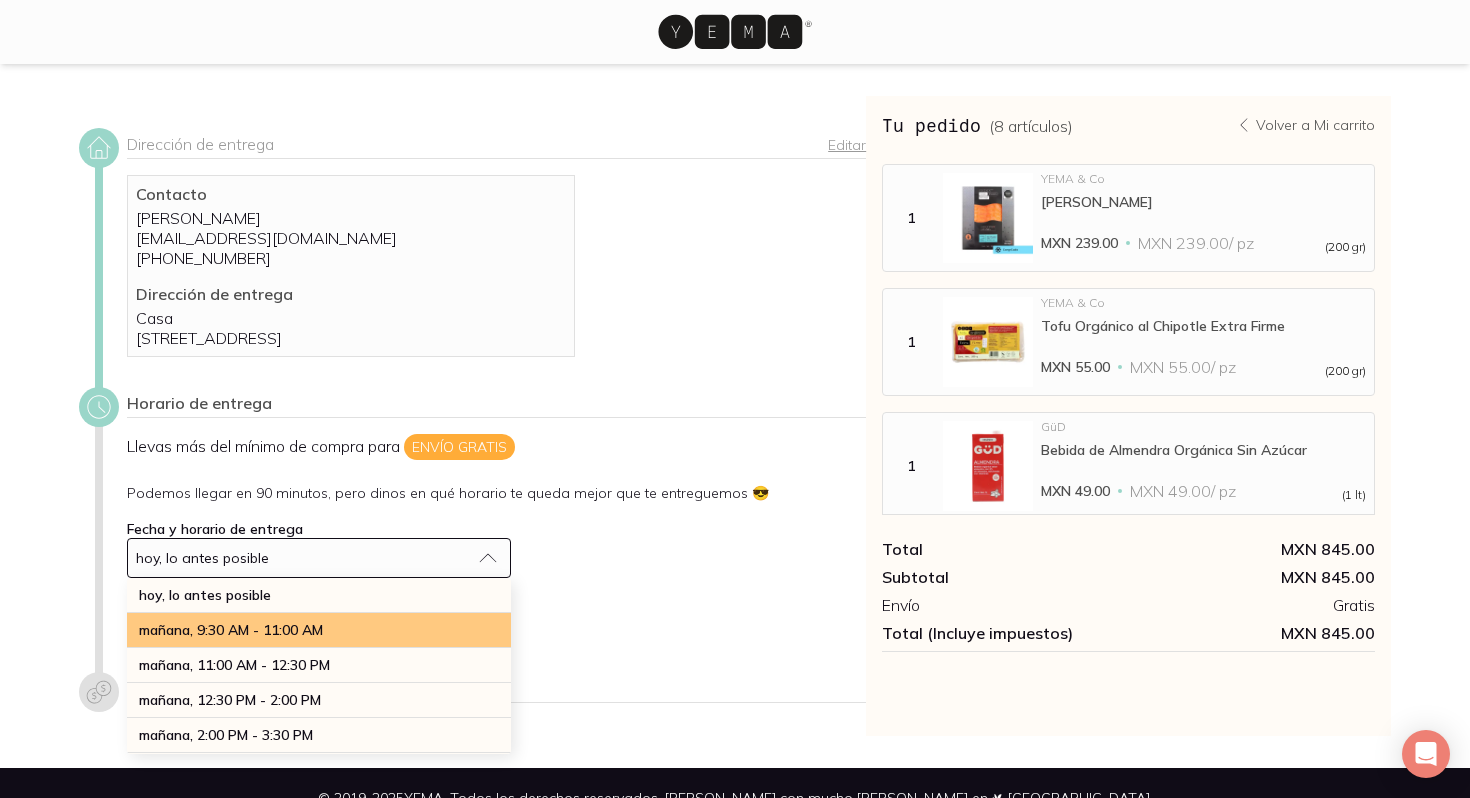 click on "mañana, 9:30 AM - 11:00 AM" at bounding box center [319, 630] 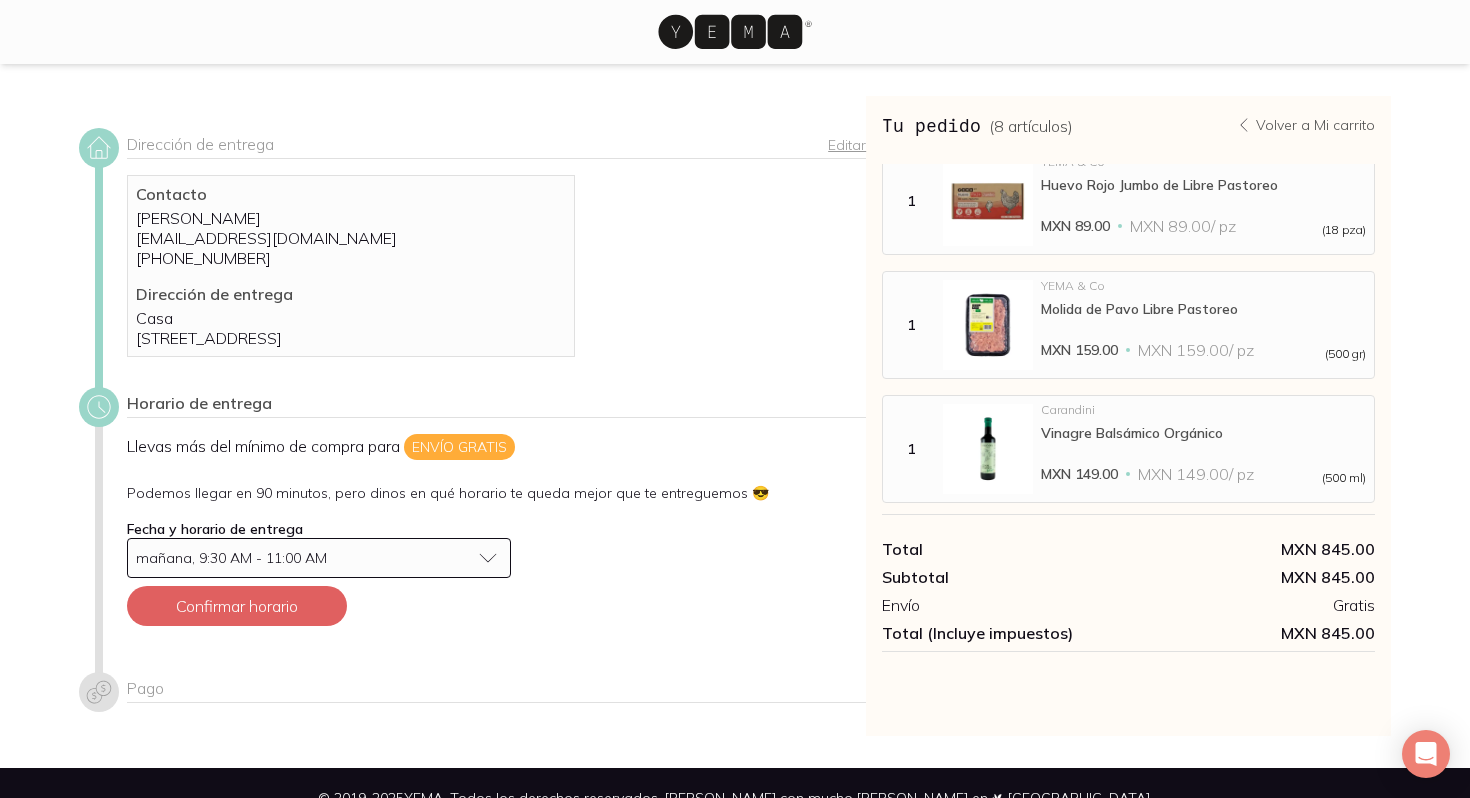 scroll, scrollTop: 642, scrollLeft: 0, axis: vertical 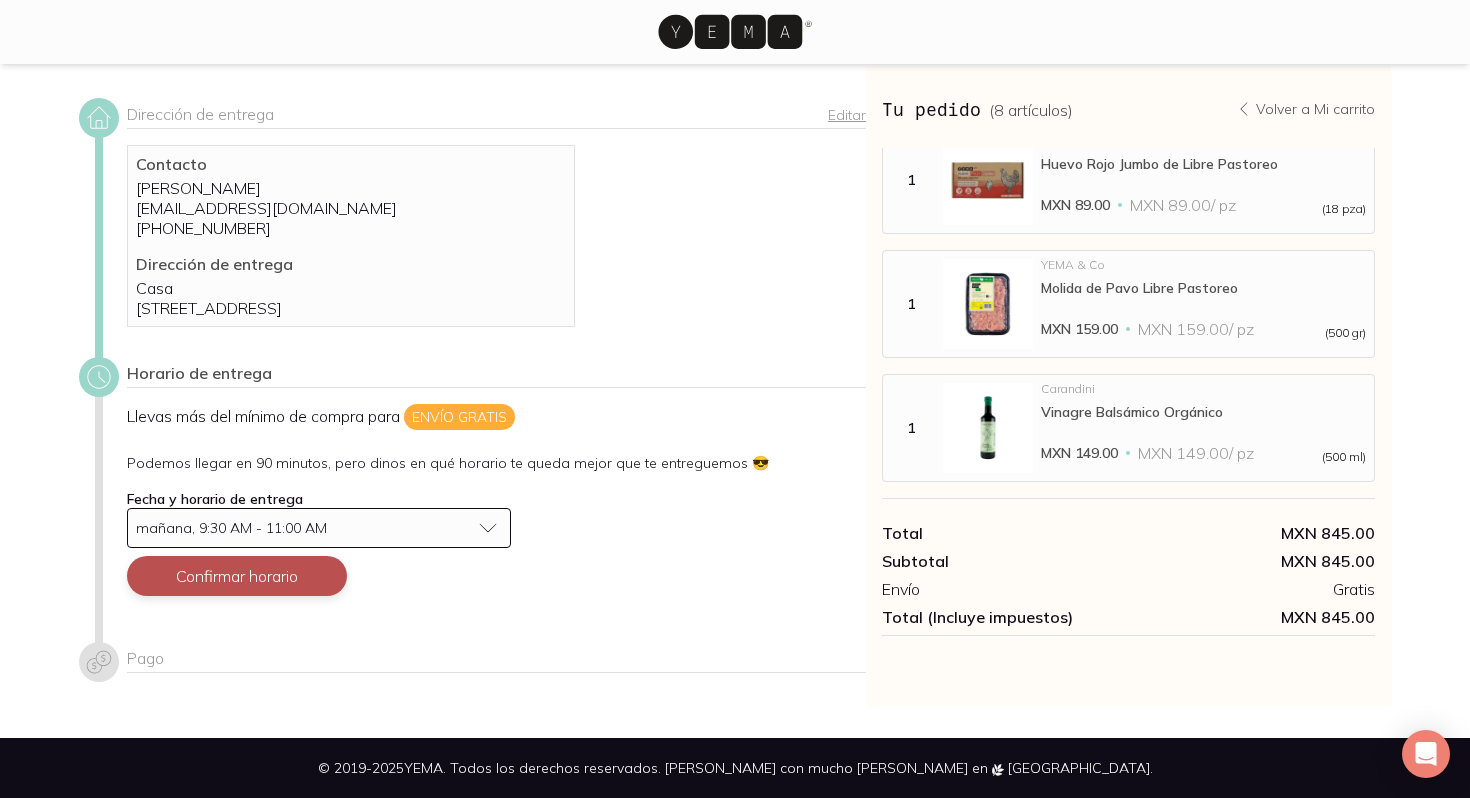 click on "Confirmar horario" at bounding box center [237, 576] 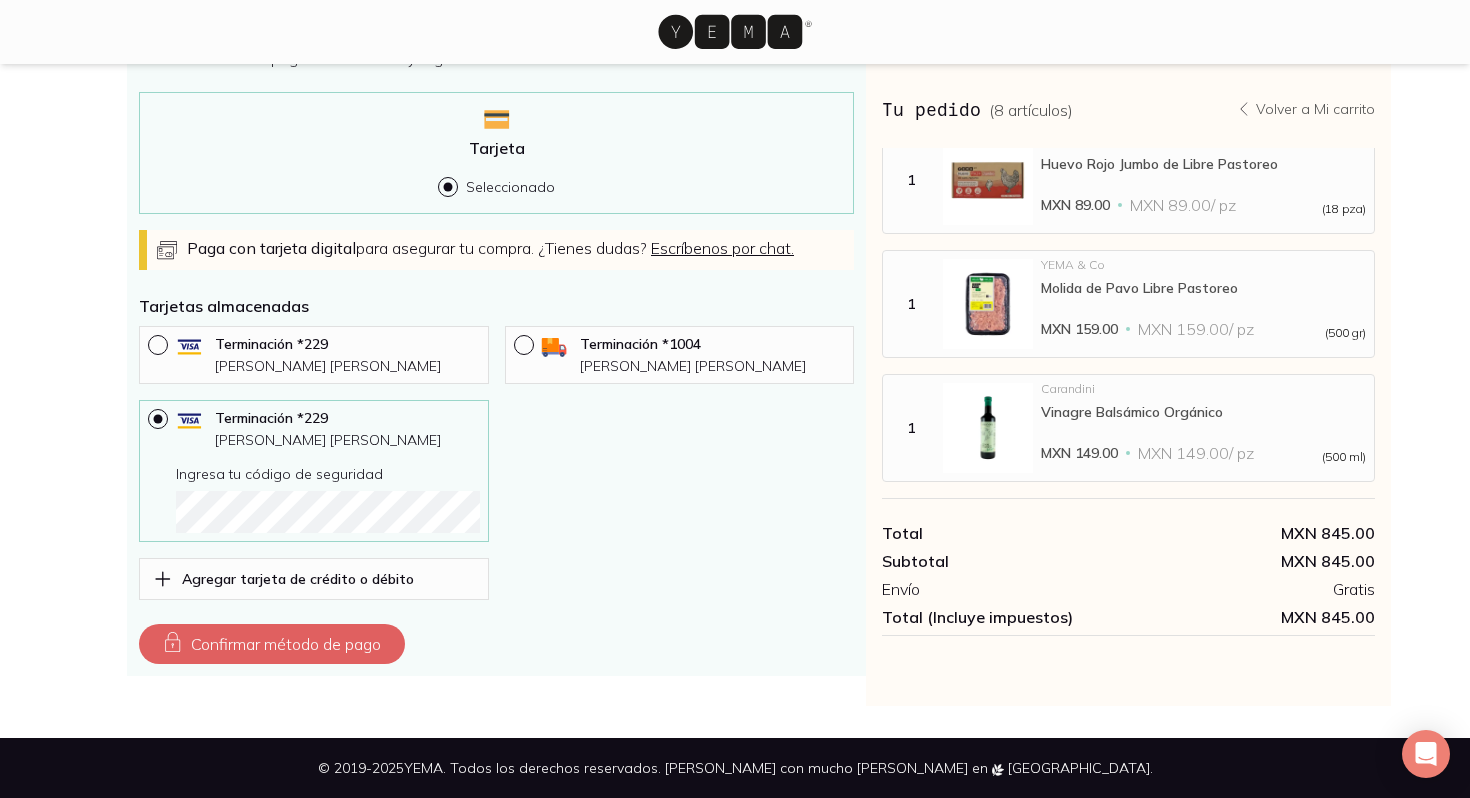 scroll, scrollTop: 611, scrollLeft: 0, axis: vertical 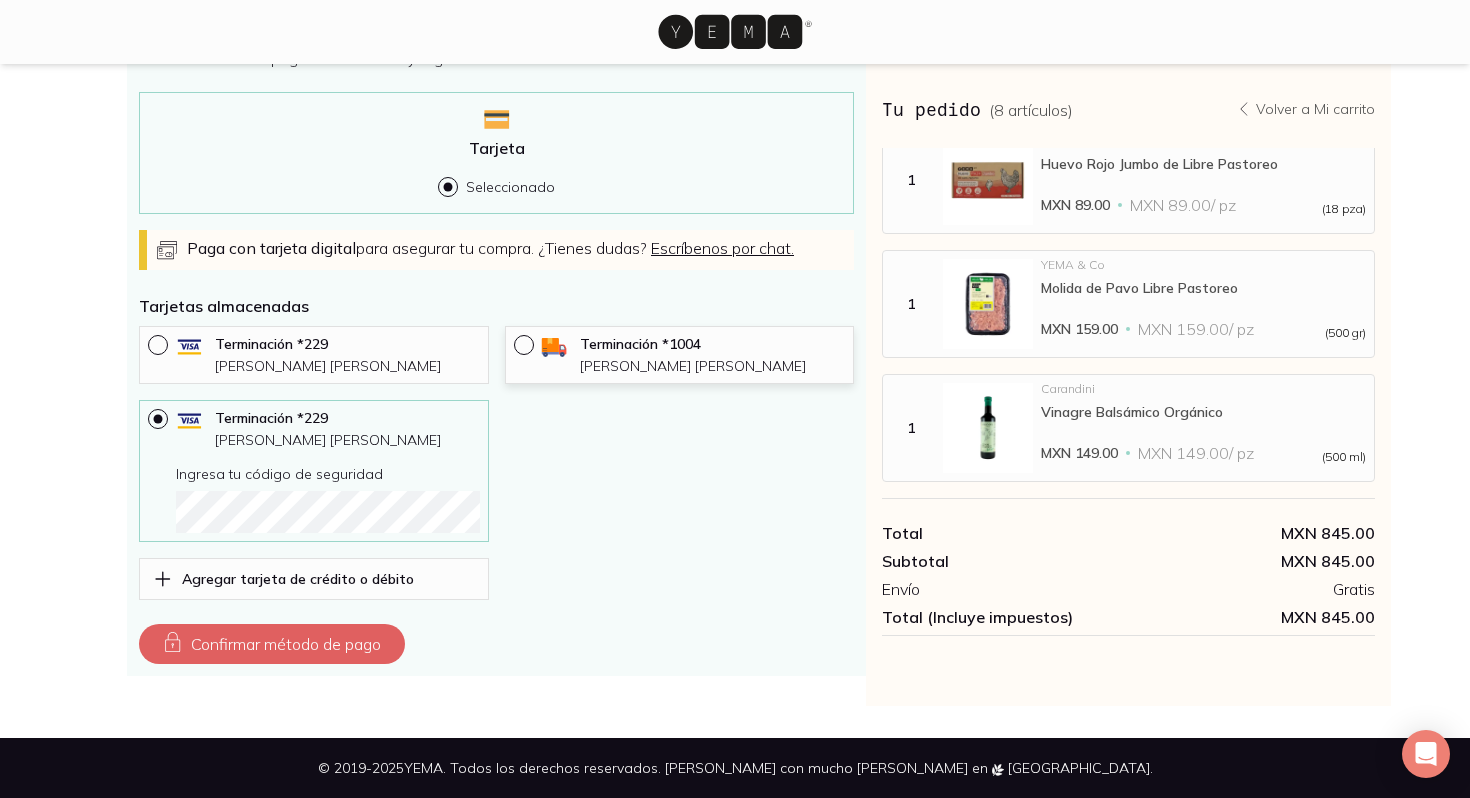 click on "Terminación * 1004" at bounding box center [712, 344] 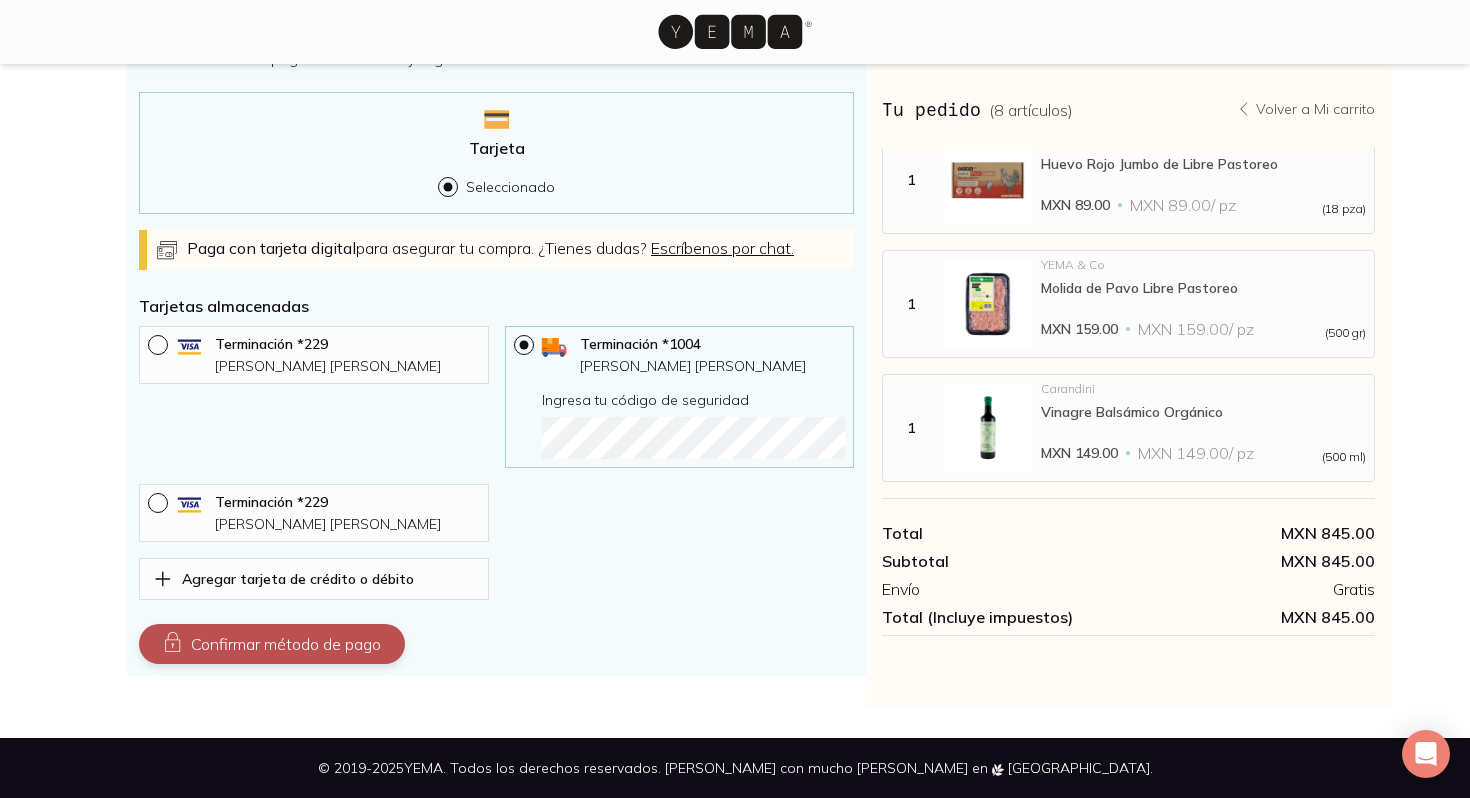 click on "Confirmar método de pago" at bounding box center (272, 644) 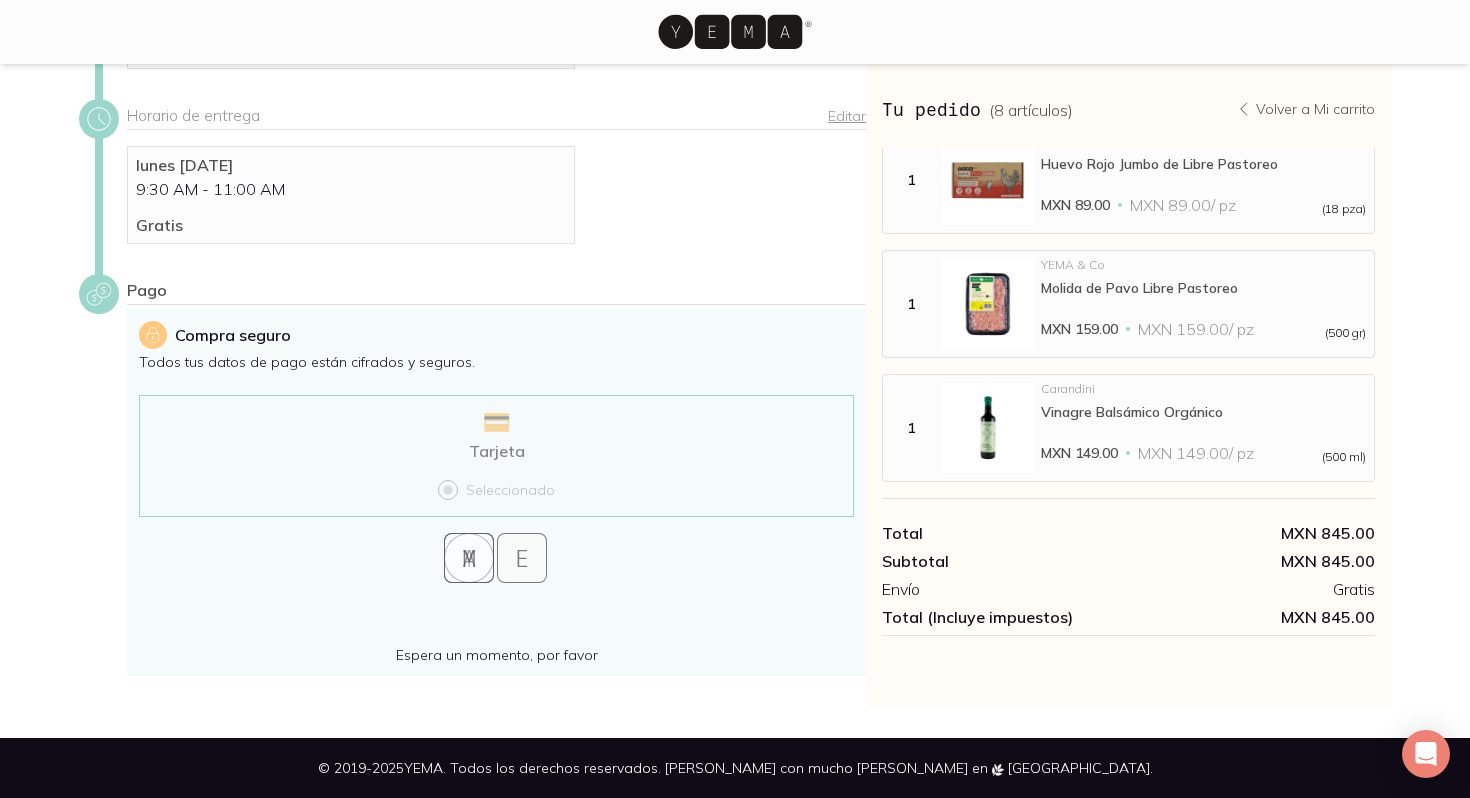 scroll, scrollTop: 309, scrollLeft: 0, axis: vertical 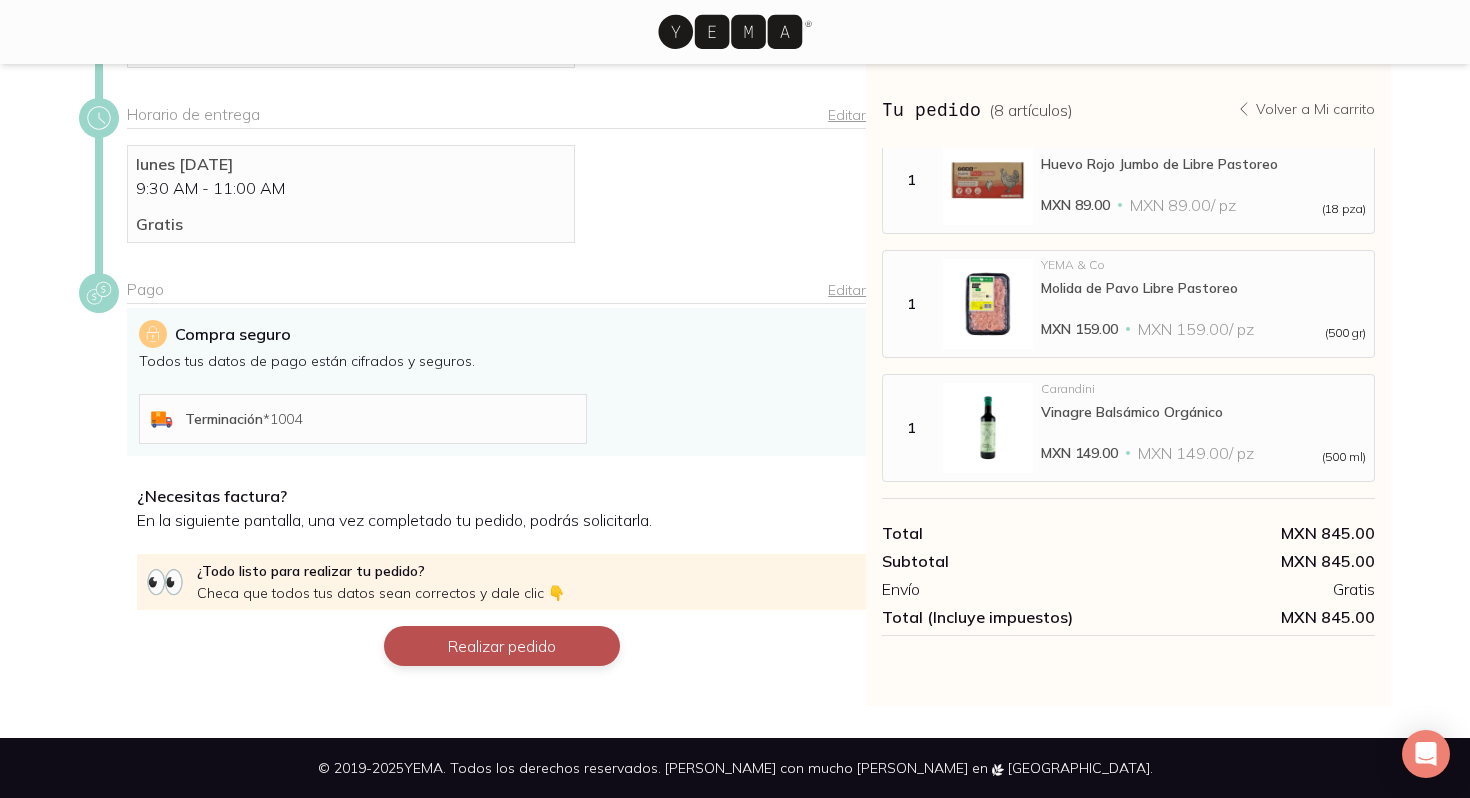 click on "Realizar pedido" at bounding box center (502, 646) 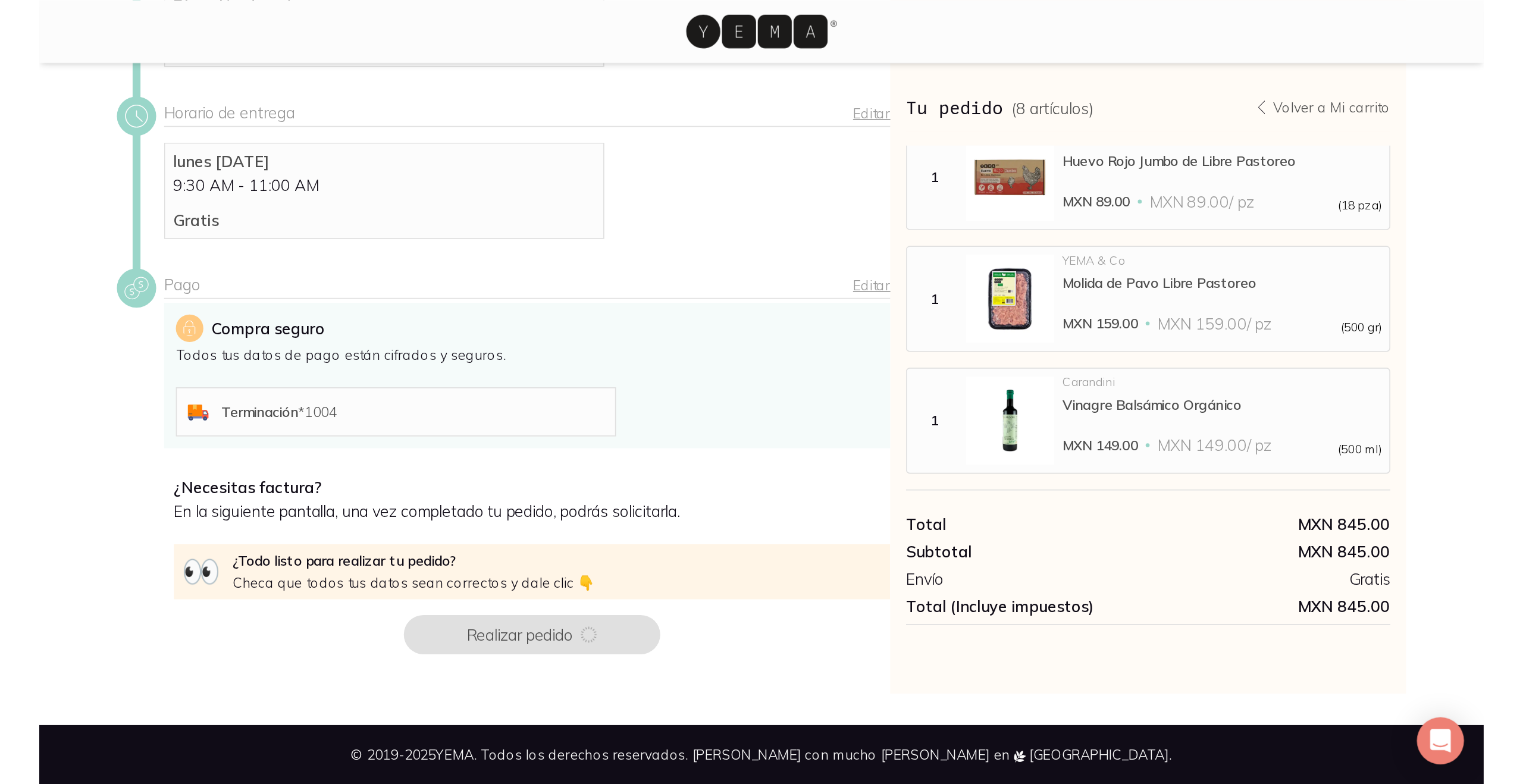 scroll, scrollTop: 0, scrollLeft: 0, axis: both 